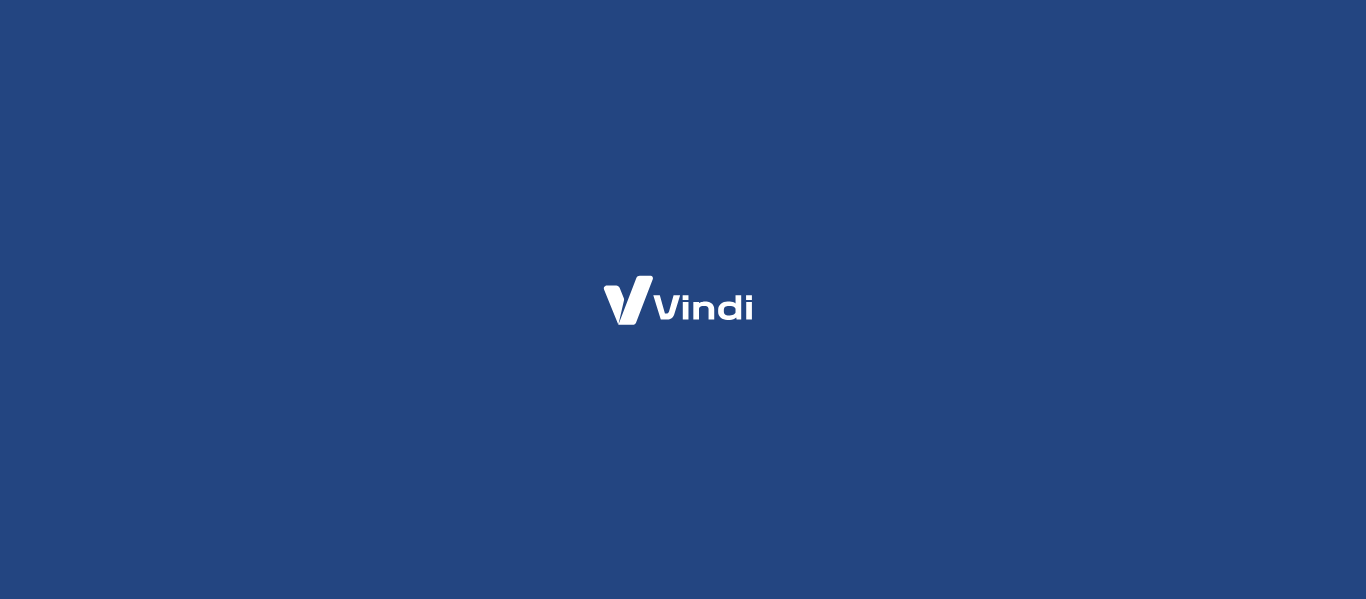 scroll, scrollTop: 0, scrollLeft: 0, axis: both 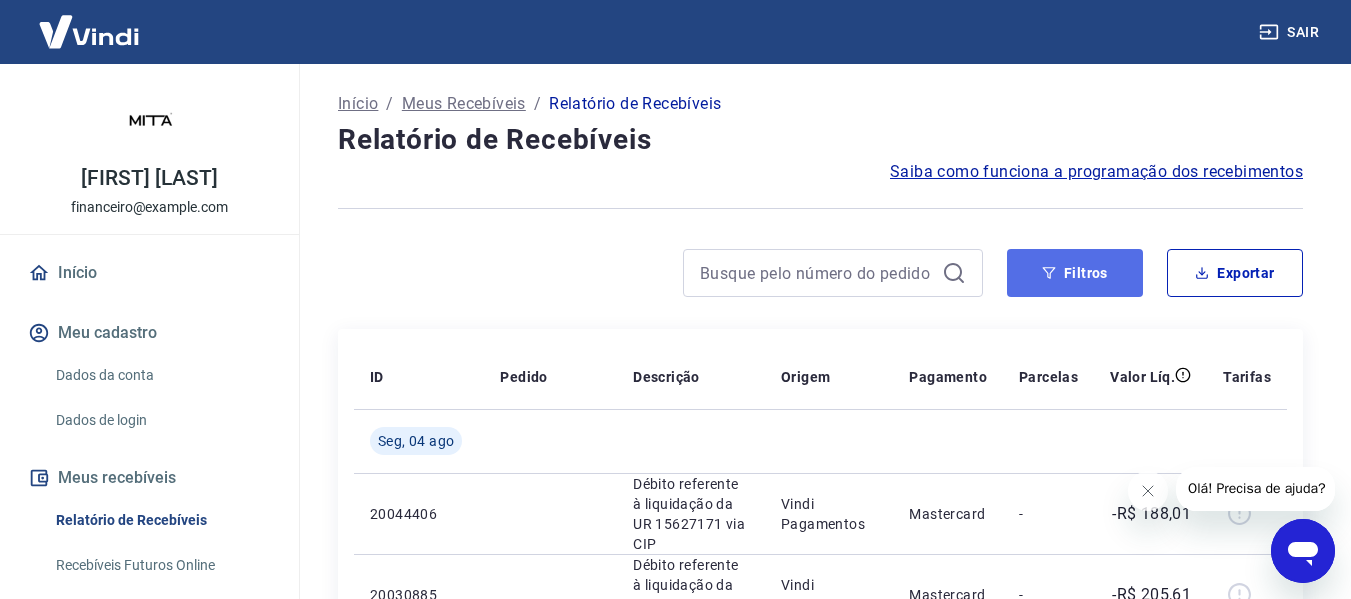 click on "Filtros" at bounding box center (1075, 273) 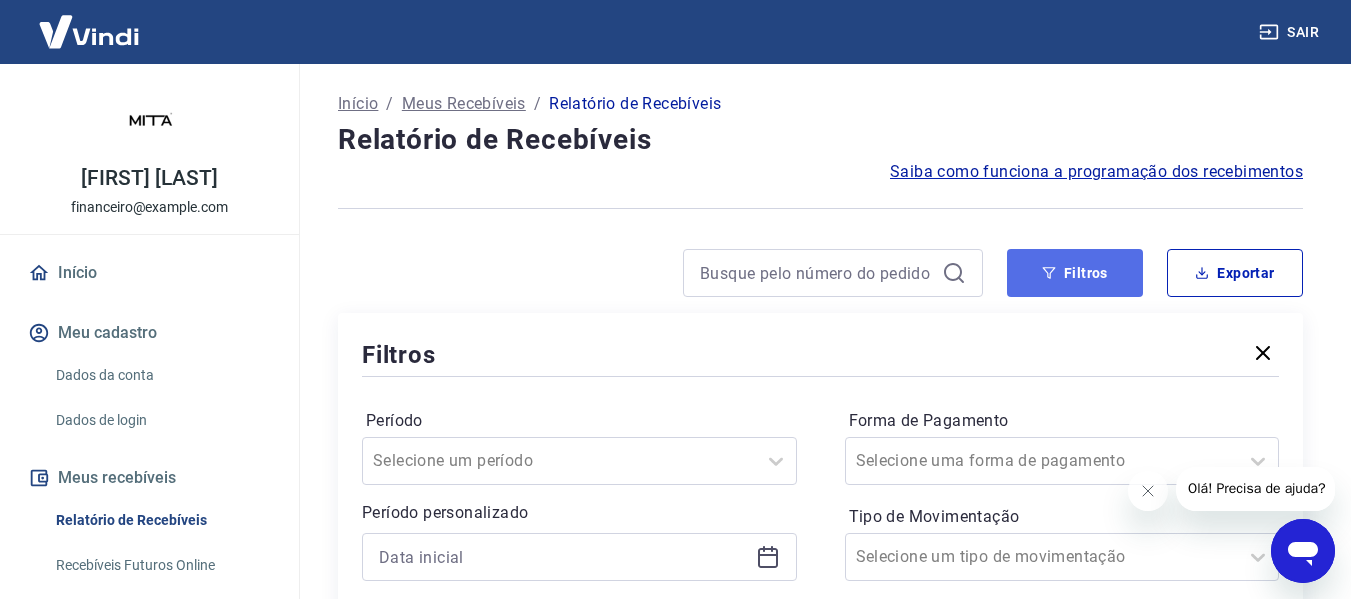 click on "Filtros" at bounding box center [1075, 273] 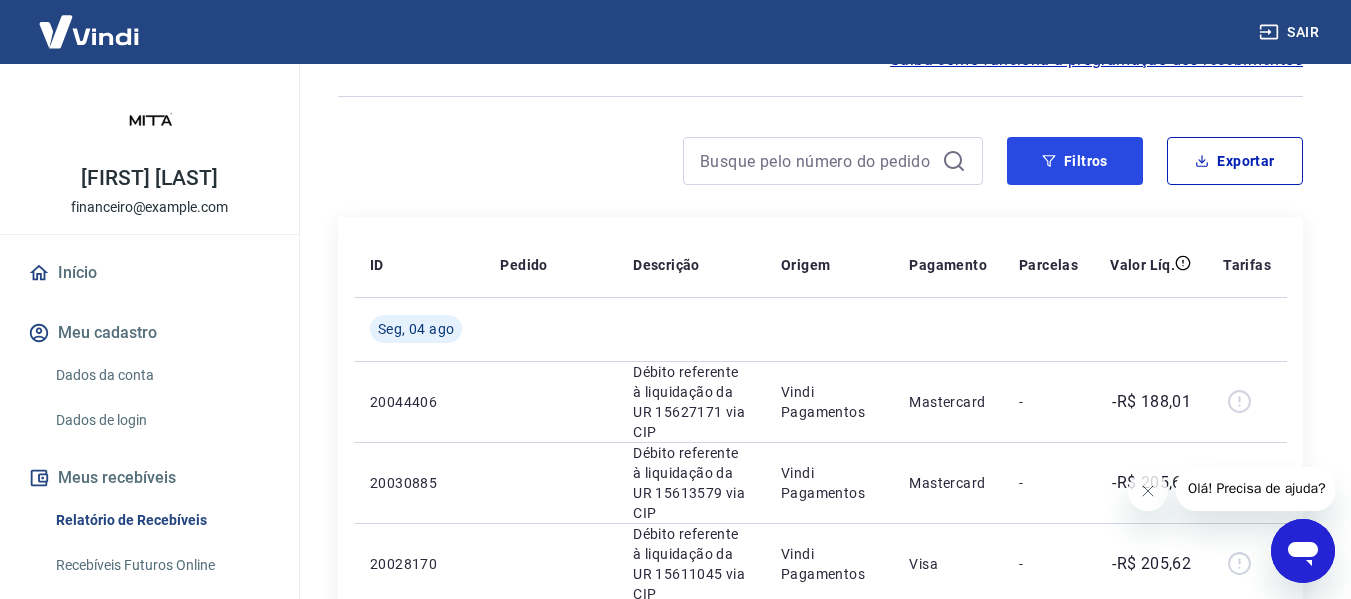scroll, scrollTop: 100, scrollLeft: 0, axis: vertical 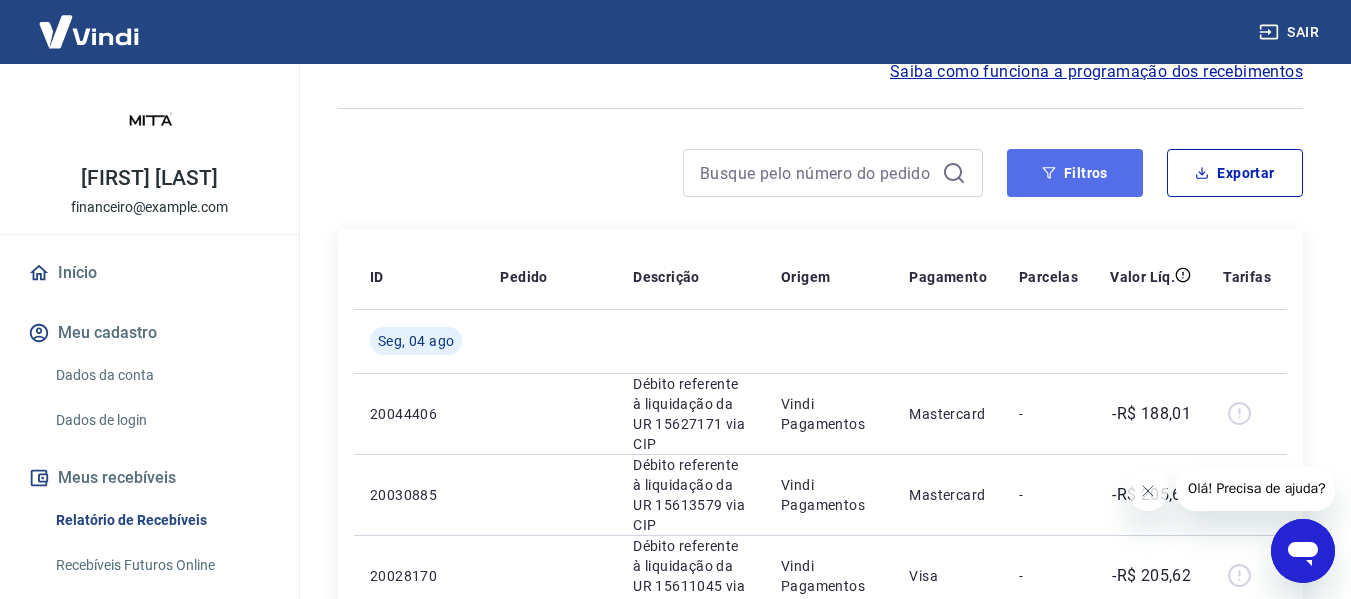 drag, startPoint x: 1109, startPoint y: 155, endPoint x: 1094, endPoint y: 172, distance: 22.671568 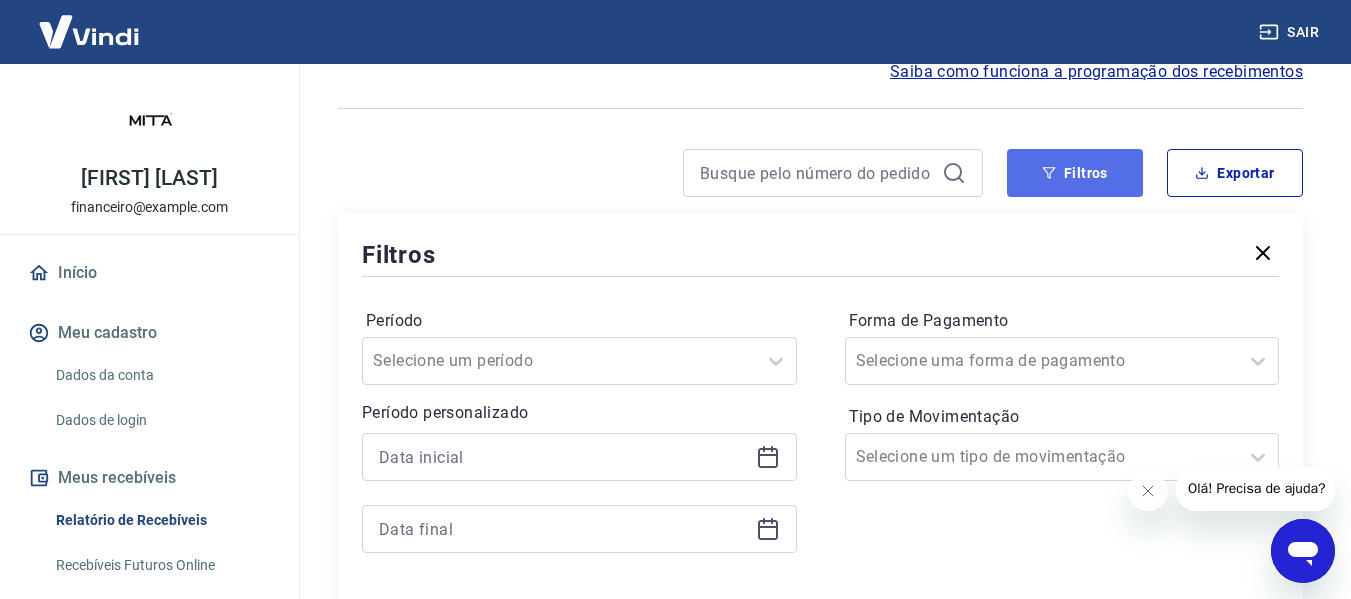 click on "Filtros" at bounding box center [1075, 173] 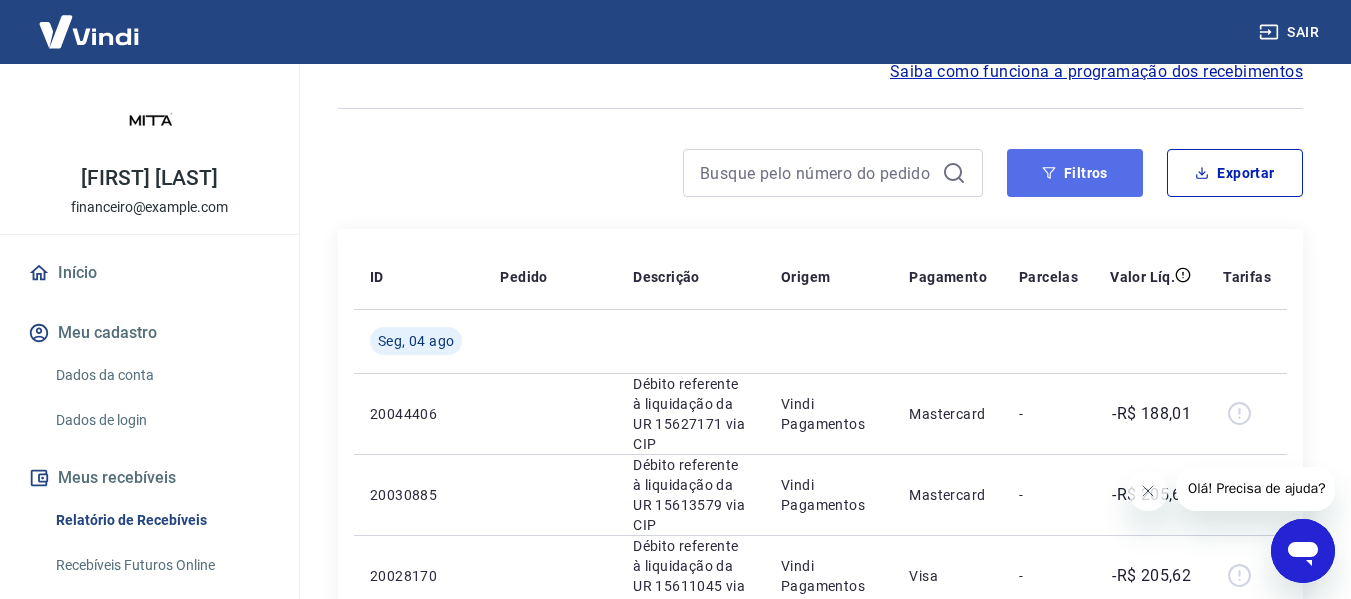 click on "Filtros" at bounding box center [1075, 173] 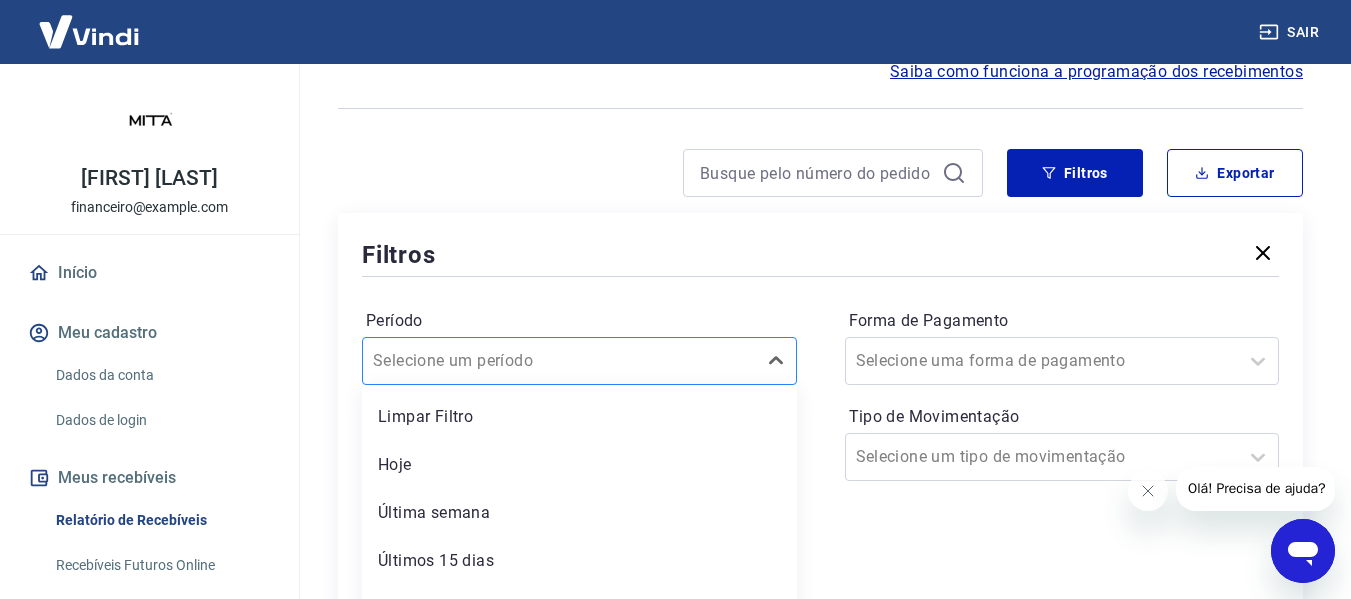 scroll, scrollTop: 186, scrollLeft: 0, axis: vertical 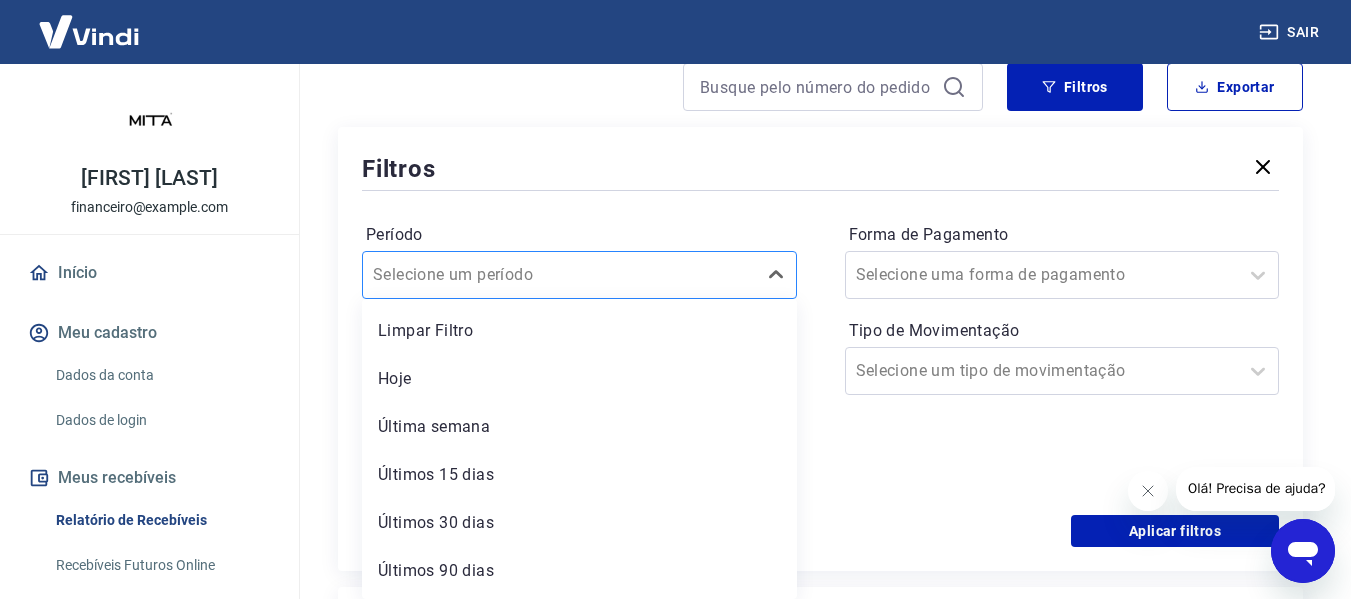 click on "option Hoje focused, 2 of 7. 7 results available. Use Up and Down to choose options, press Enter to select the currently focused option, press Escape to exit the menu, press Tab to select the option and exit the menu. Selecione um período Limpar Filtro Hoje Última semana Últimos 15 dias Últimos 30 dias Últimos 90 dias Últimos 6 meses" at bounding box center (579, 275) 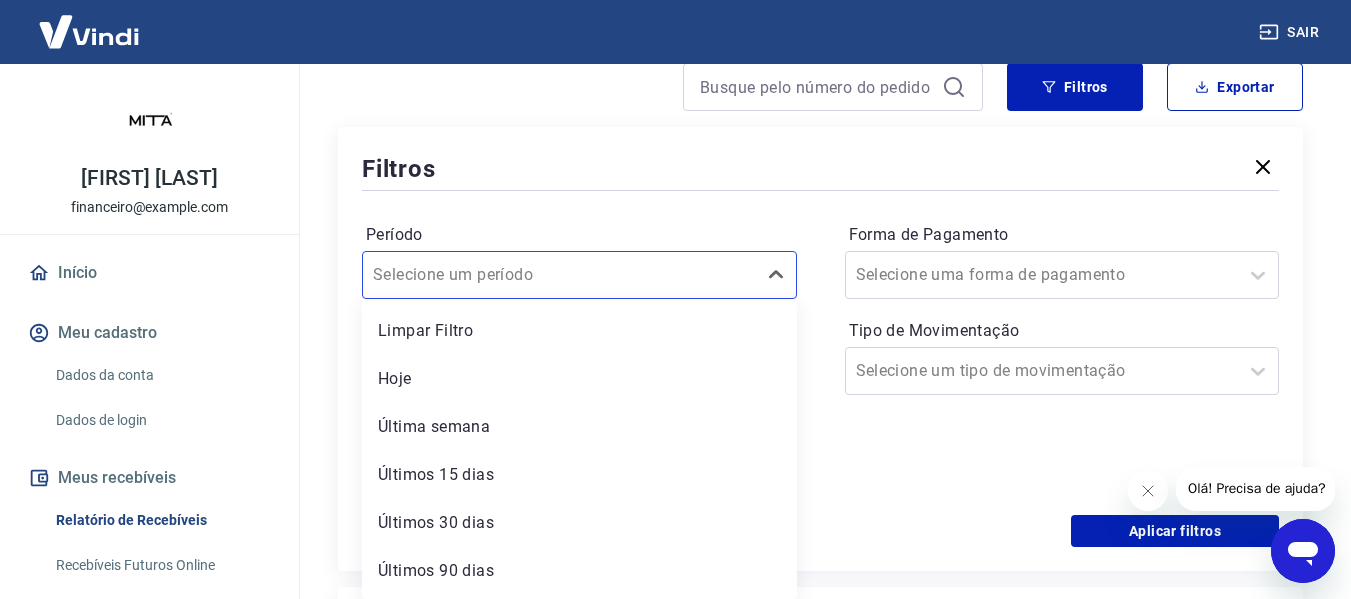 click on "Forma de Pagamento Selecione uma forma de pagamento Tipo de Movimentação Selecione um tipo de movimentação" at bounding box center (1062, 355) 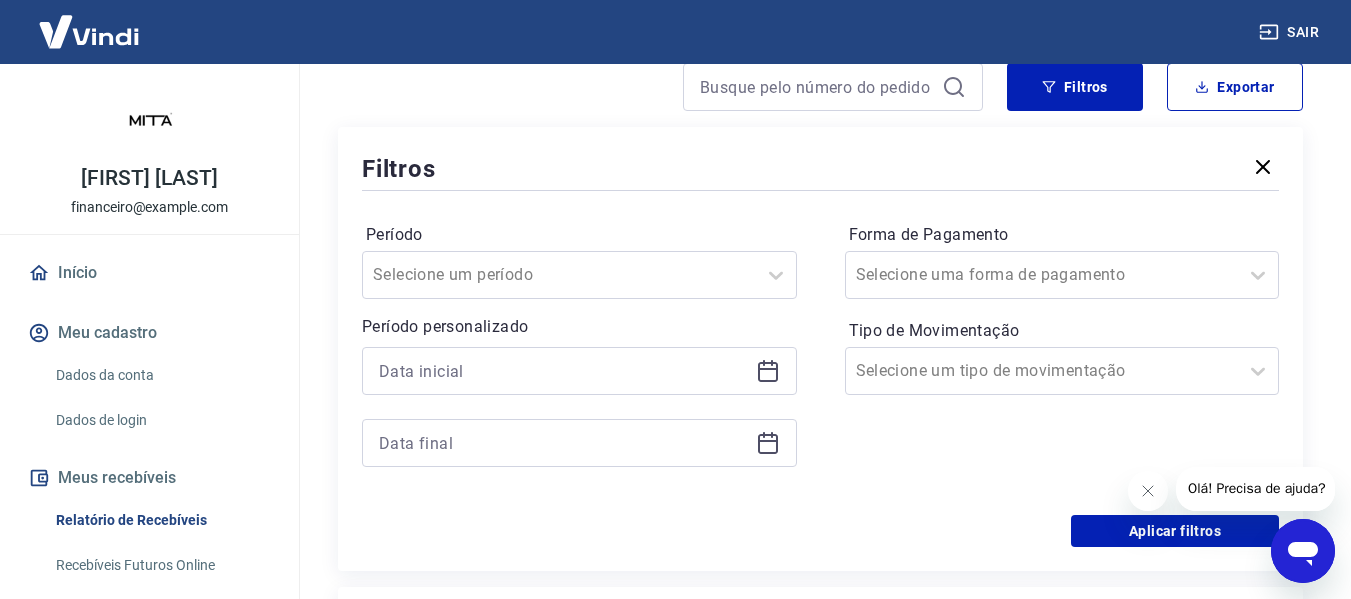 click 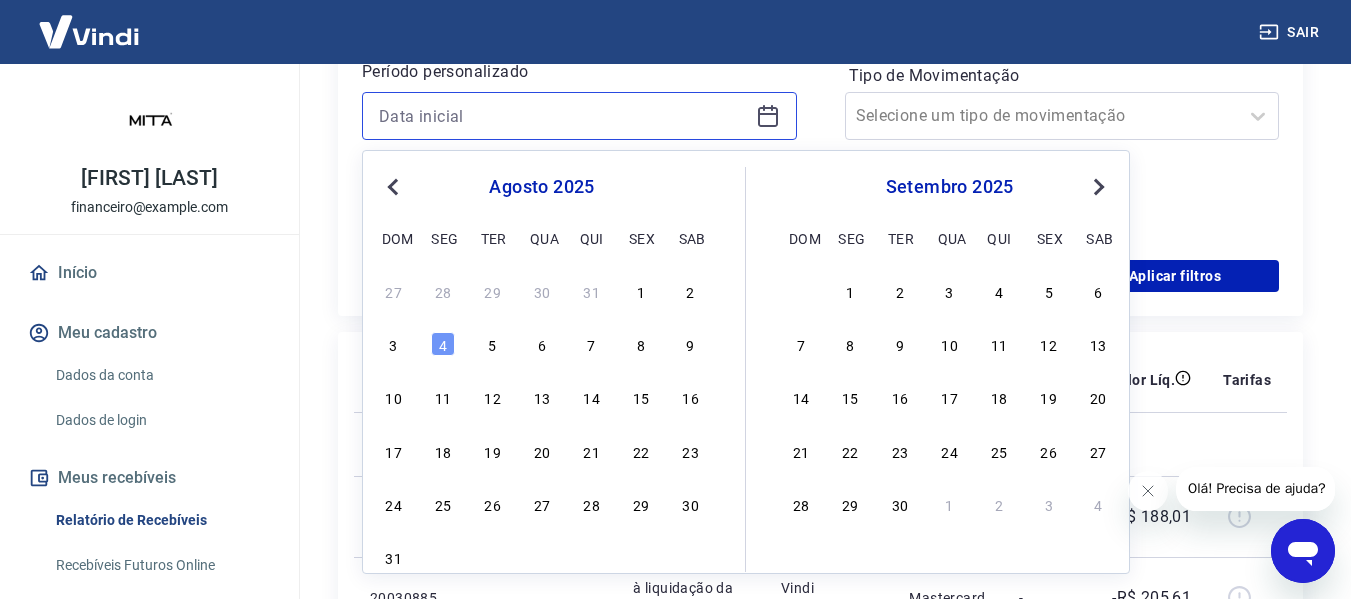 scroll, scrollTop: 486, scrollLeft: 0, axis: vertical 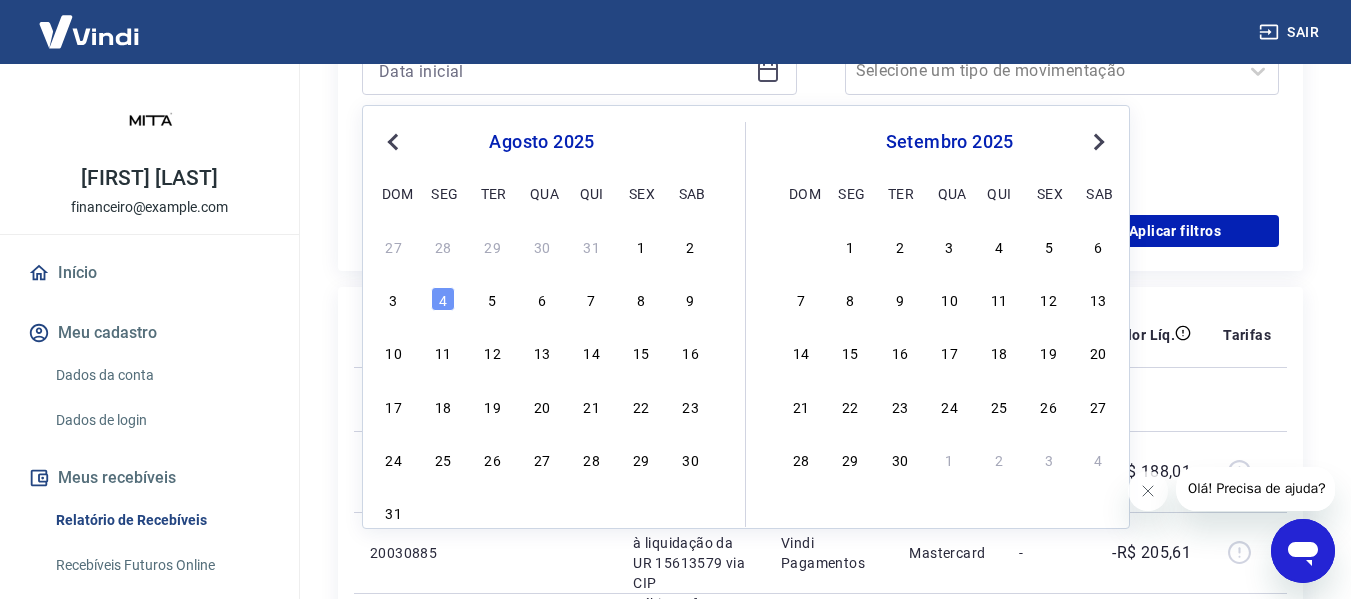 click on "Previous Month" at bounding box center [395, 141] 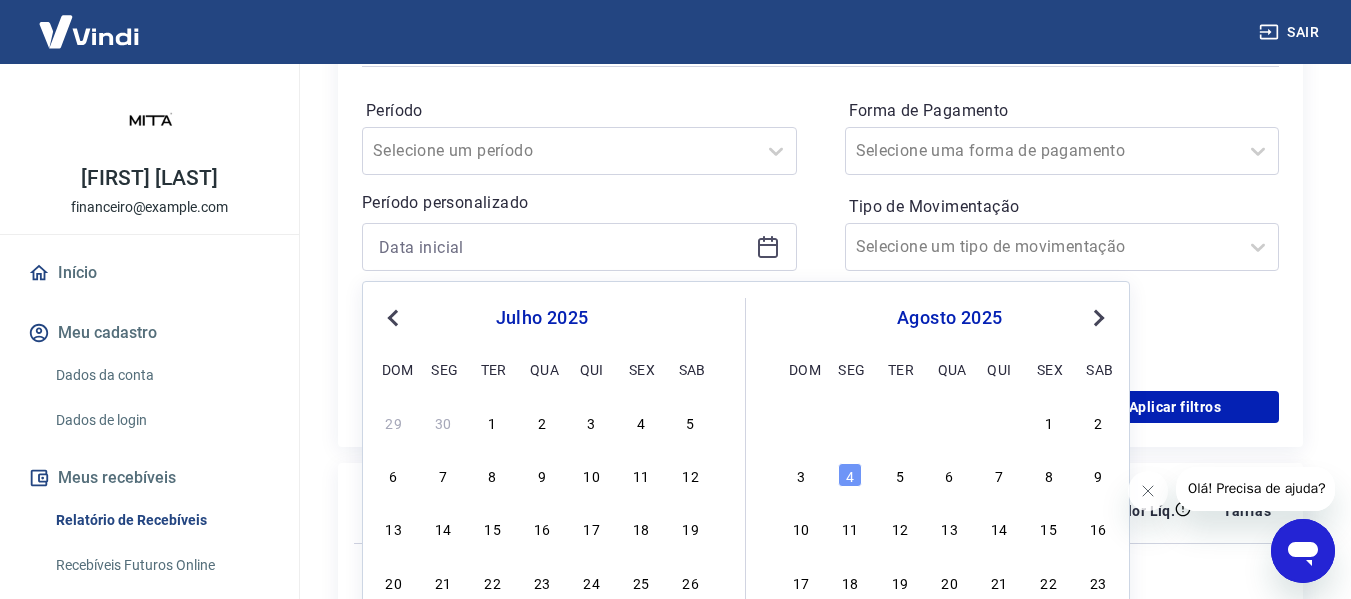 scroll, scrollTop: 0, scrollLeft: 0, axis: both 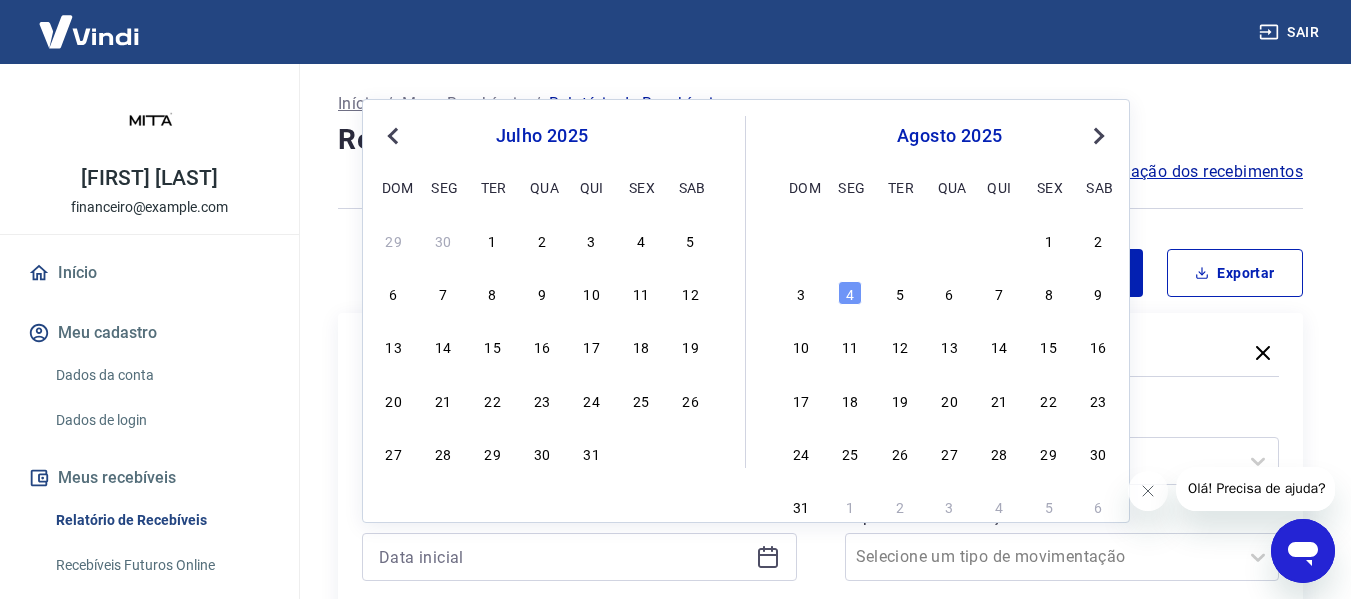 click on "Previous Month" at bounding box center [393, 136] 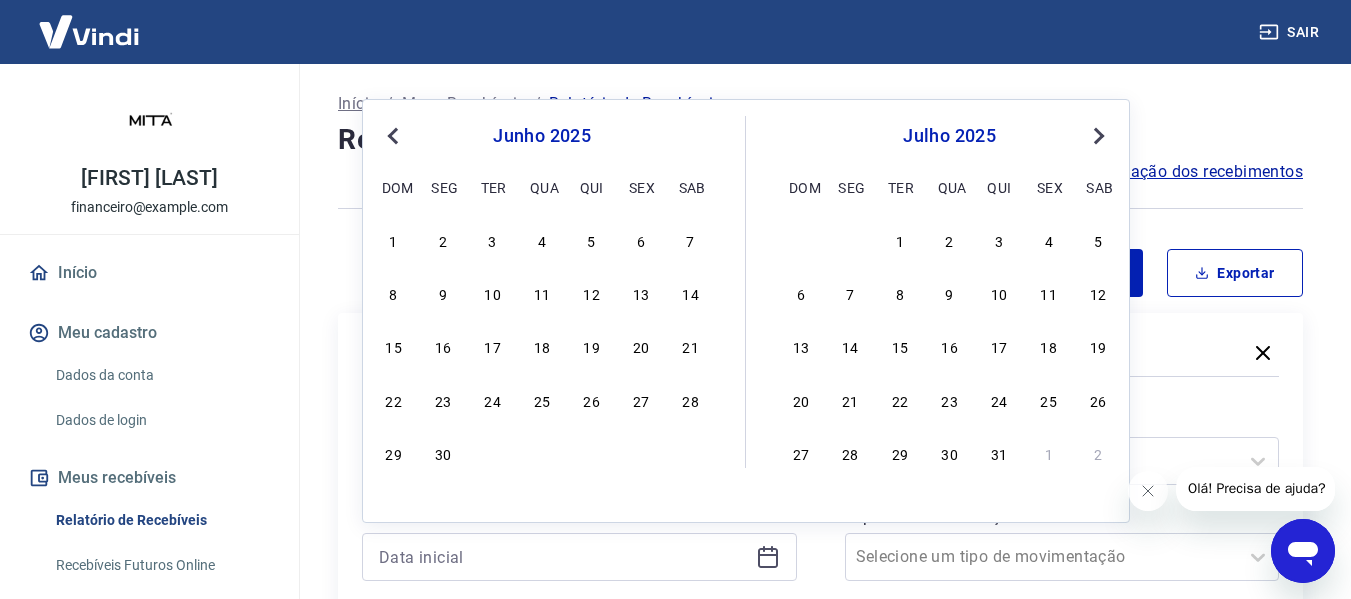 click on "Previous Month" at bounding box center [393, 136] 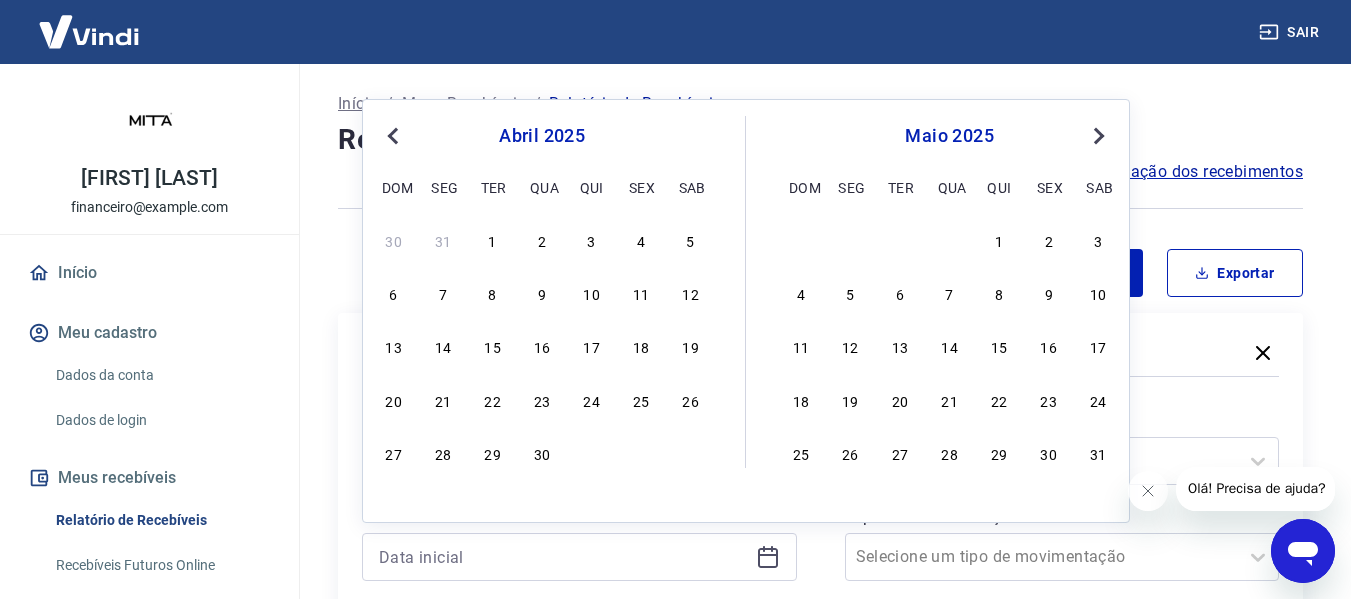 click on "Previous Month" at bounding box center [393, 136] 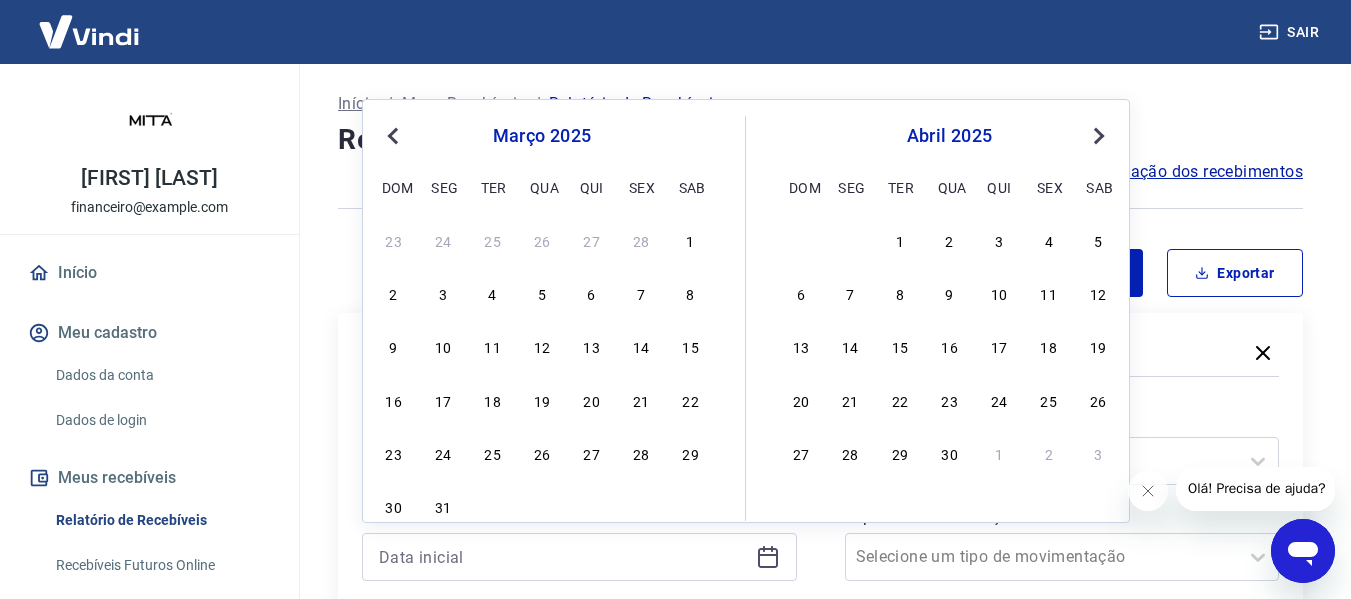 click on "Previous Month" at bounding box center (393, 136) 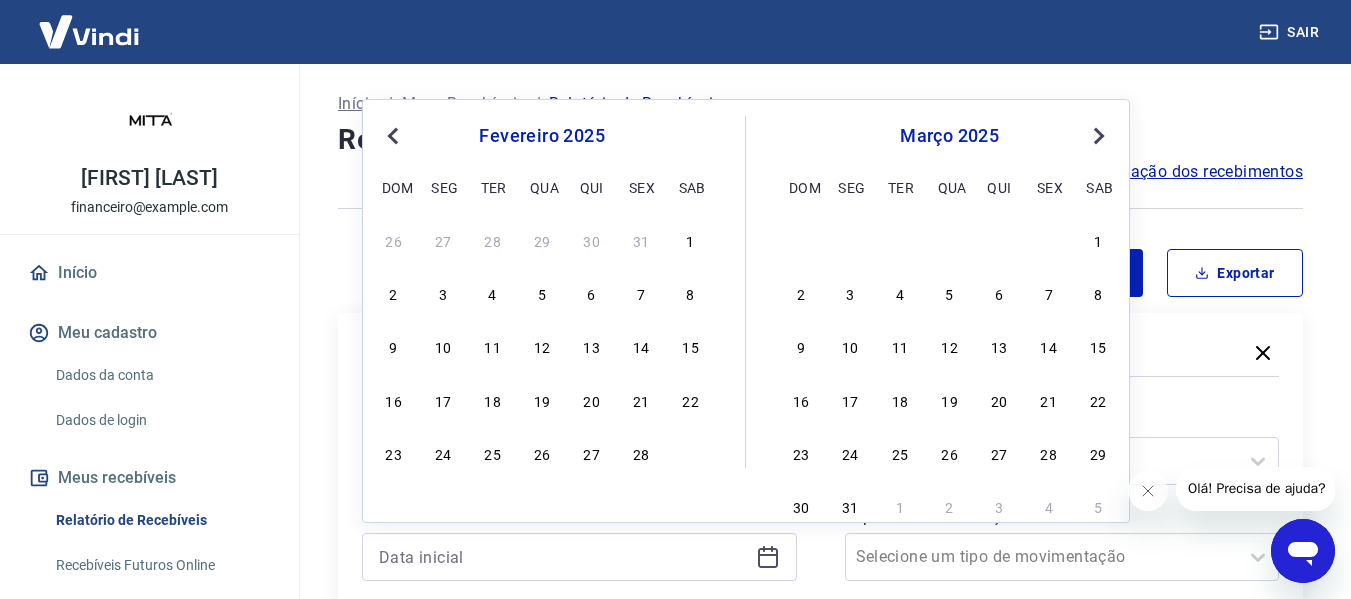 click on "Previous Month" at bounding box center (393, 136) 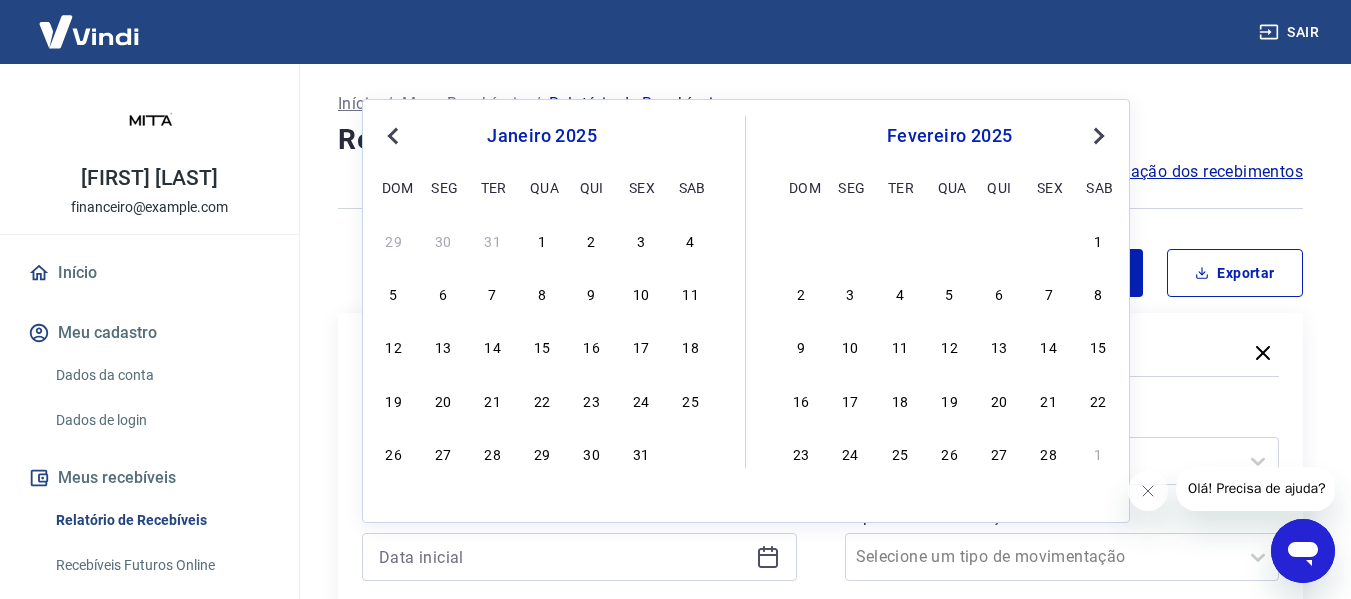 click on "Previous Month" at bounding box center (393, 136) 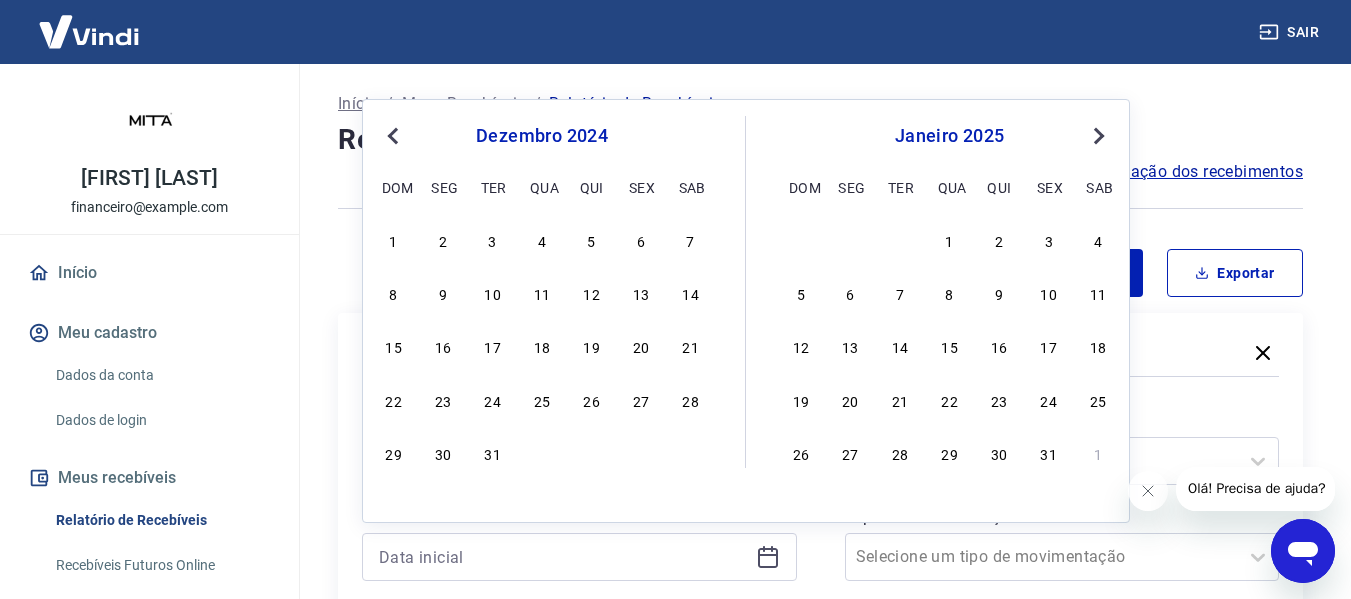 click on "Previous Month" at bounding box center (393, 136) 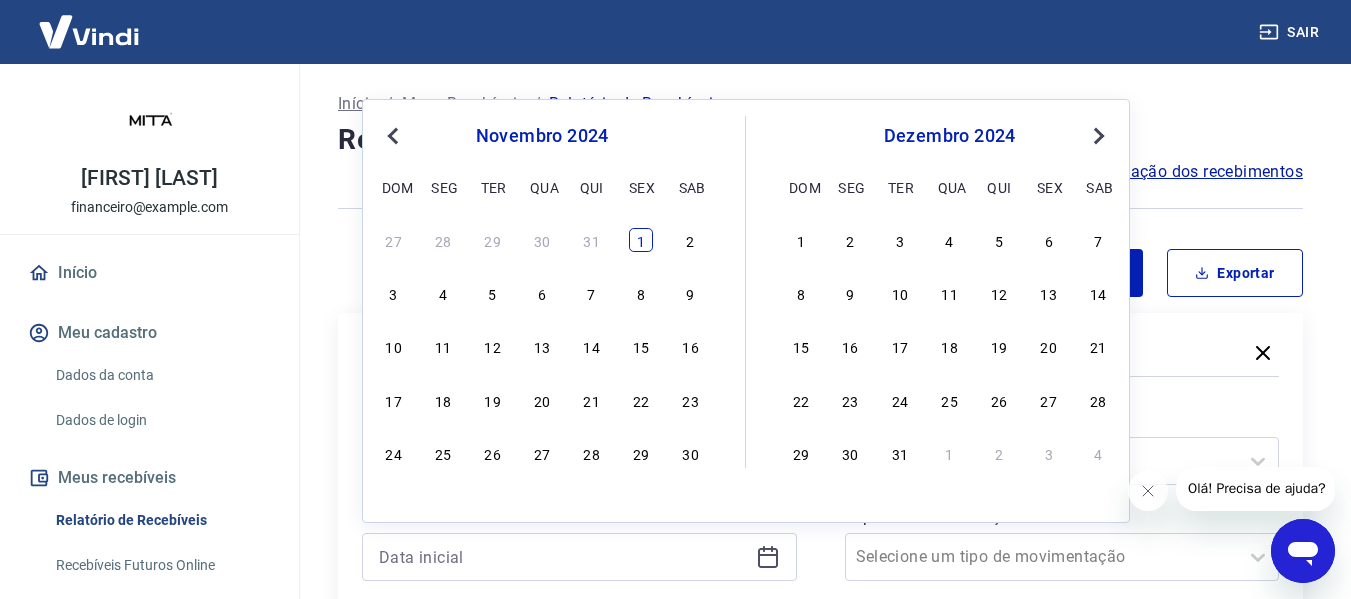 click on "1" at bounding box center (641, 240) 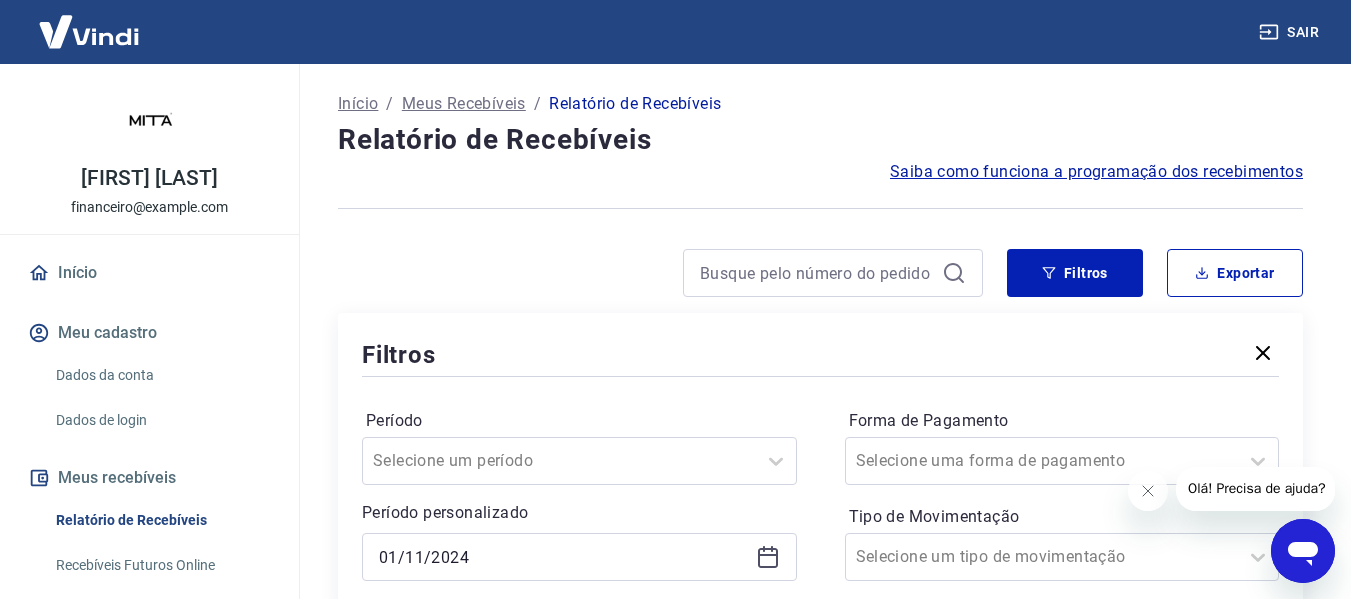 type on "01/11/2024" 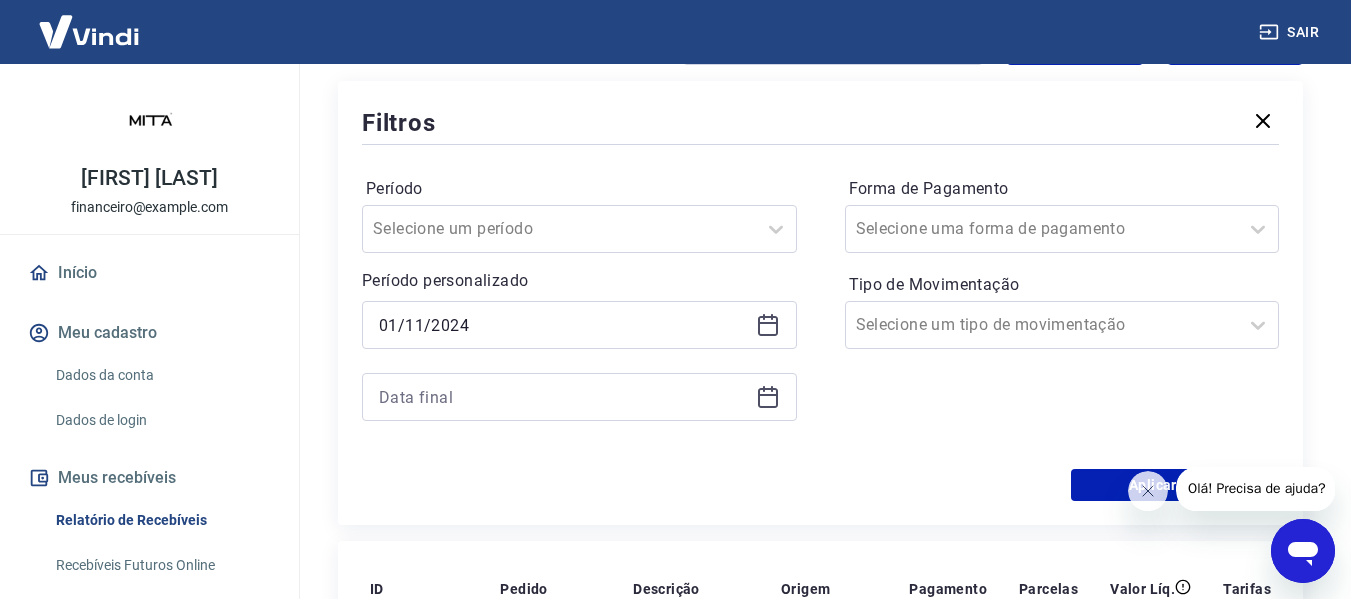 scroll, scrollTop: 300, scrollLeft: 0, axis: vertical 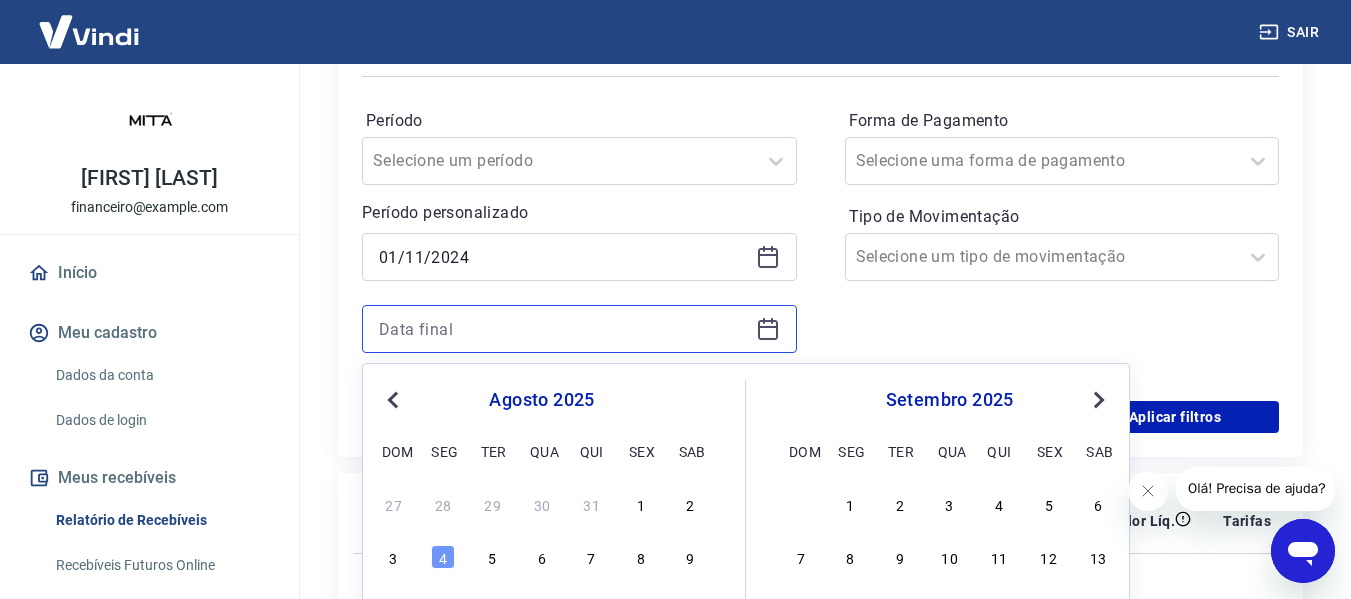 click at bounding box center [563, 329] 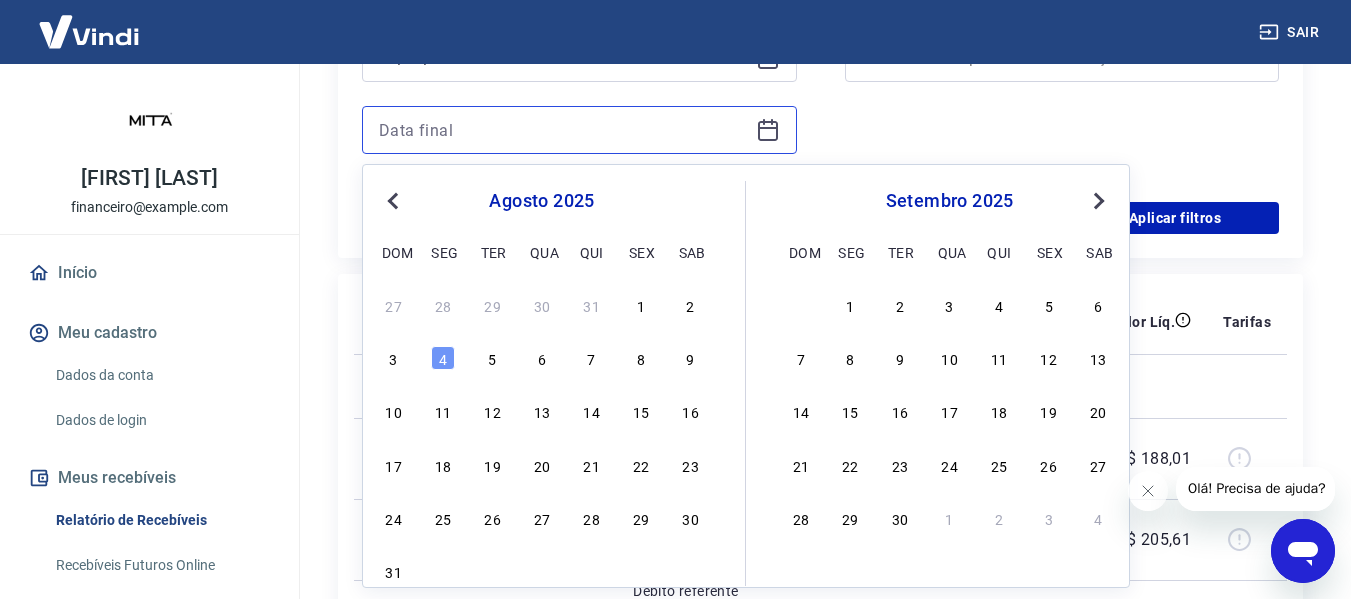 scroll, scrollTop: 500, scrollLeft: 0, axis: vertical 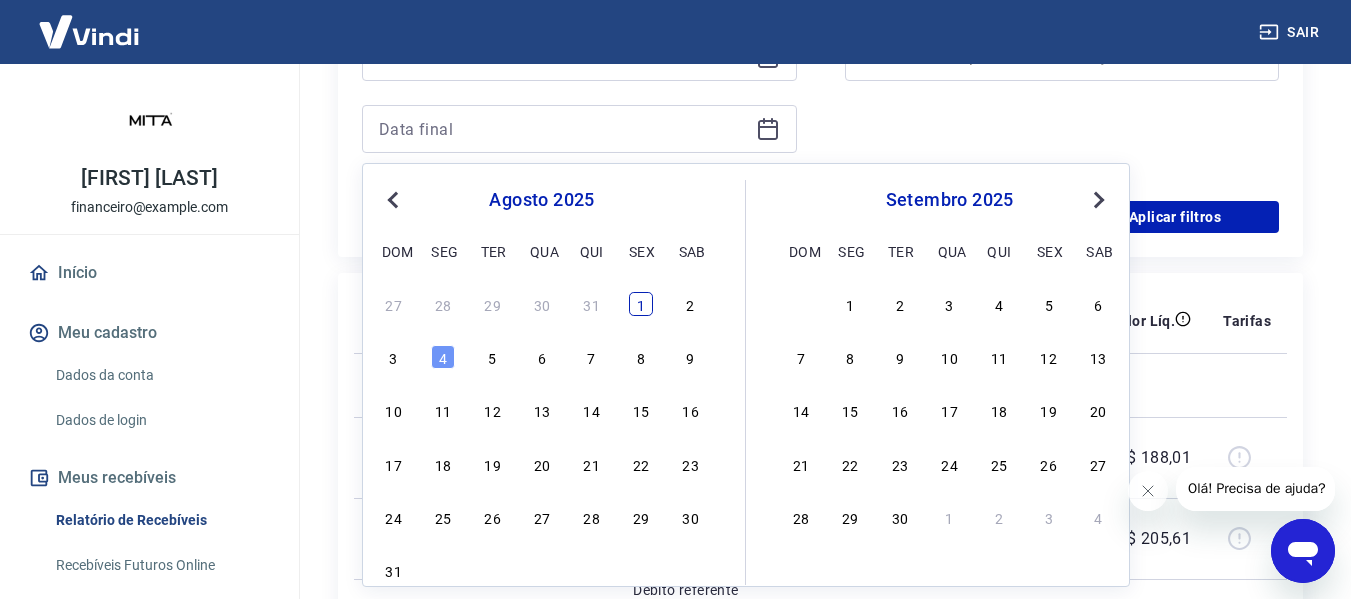 click on "1" at bounding box center (641, 304) 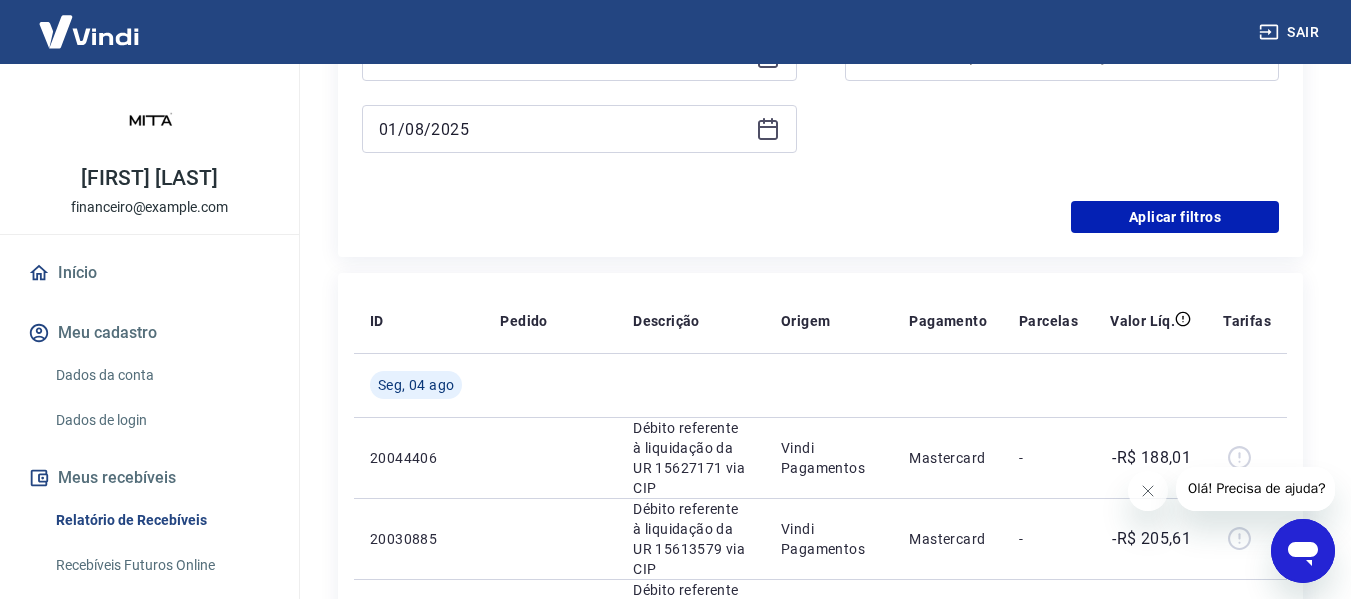 type on "01/08/2025" 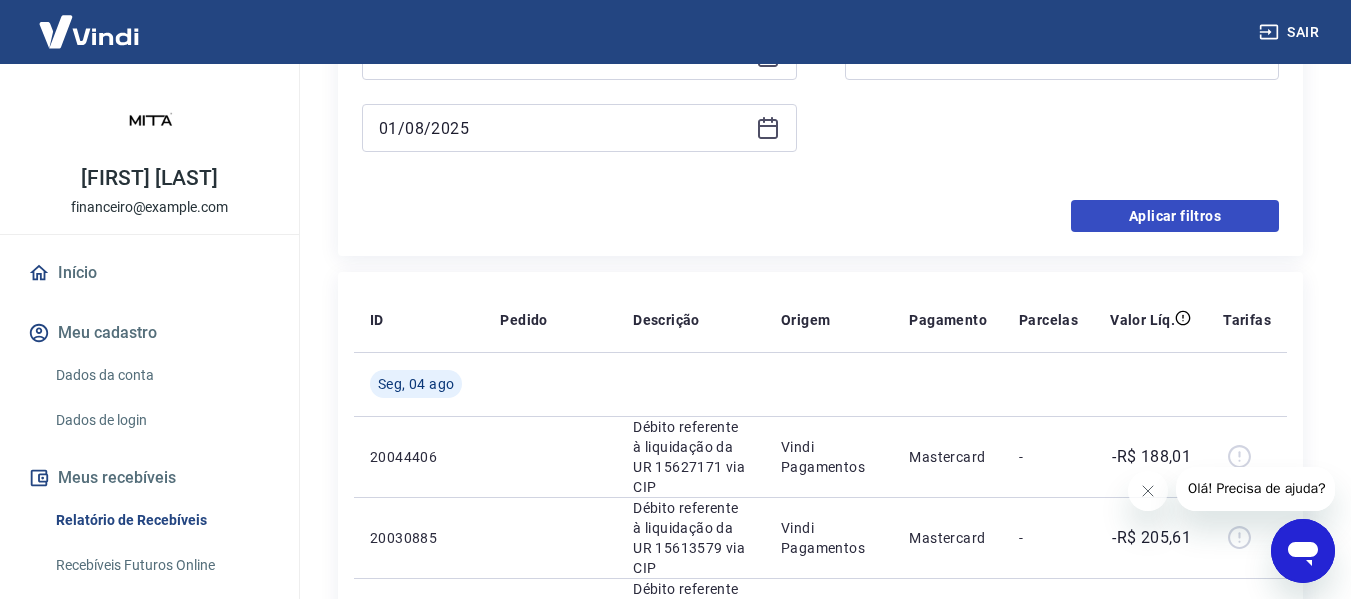 scroll, scrollTop: 500, scrollLeft: 0, axis: vertical 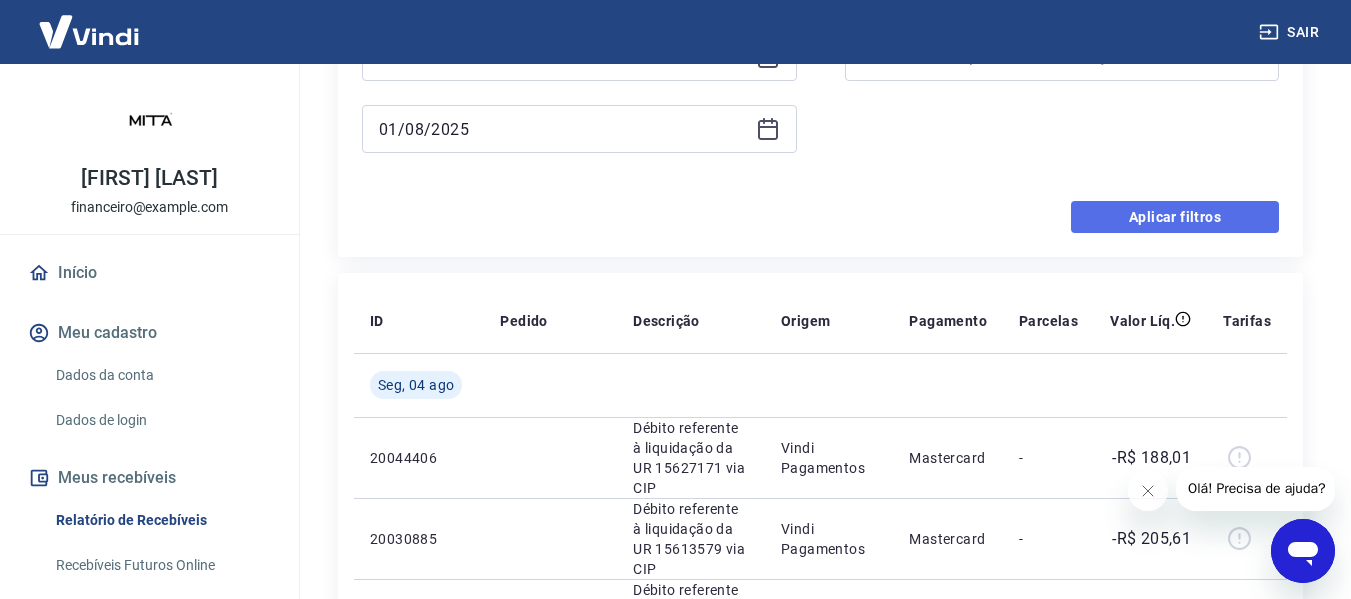 click on "Aplicar filtros" at bounding box center (1175, 217) 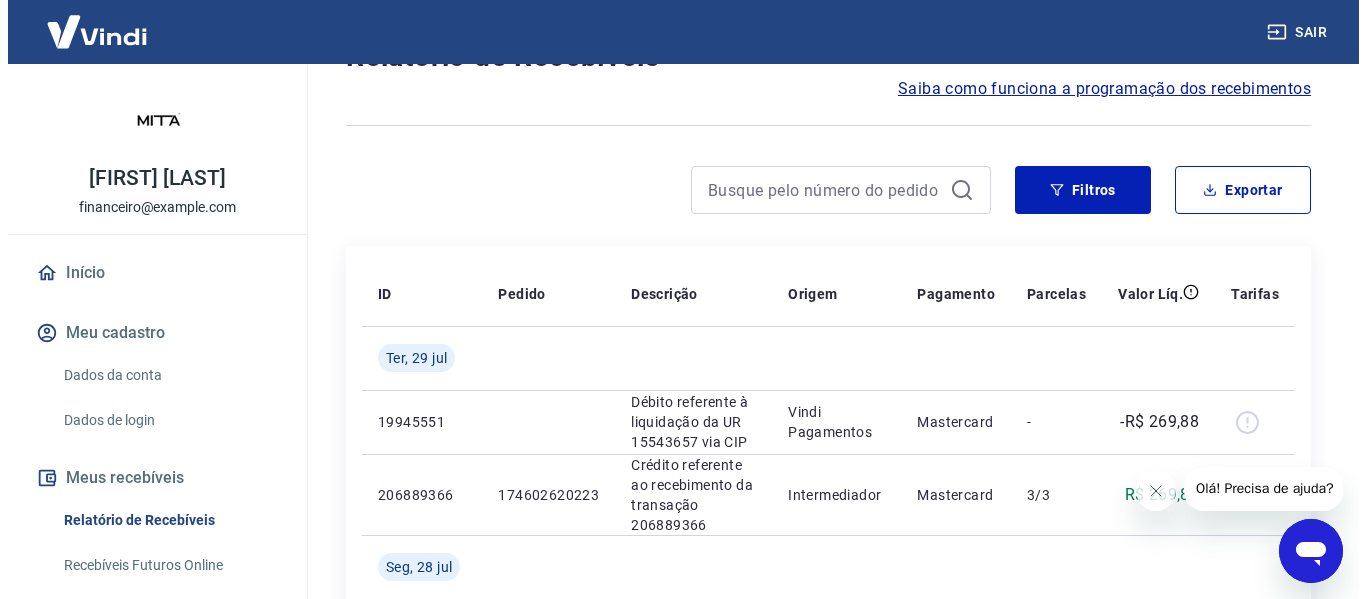 scroll, scrollTop: 0, scrollLeft: 0, axis: both 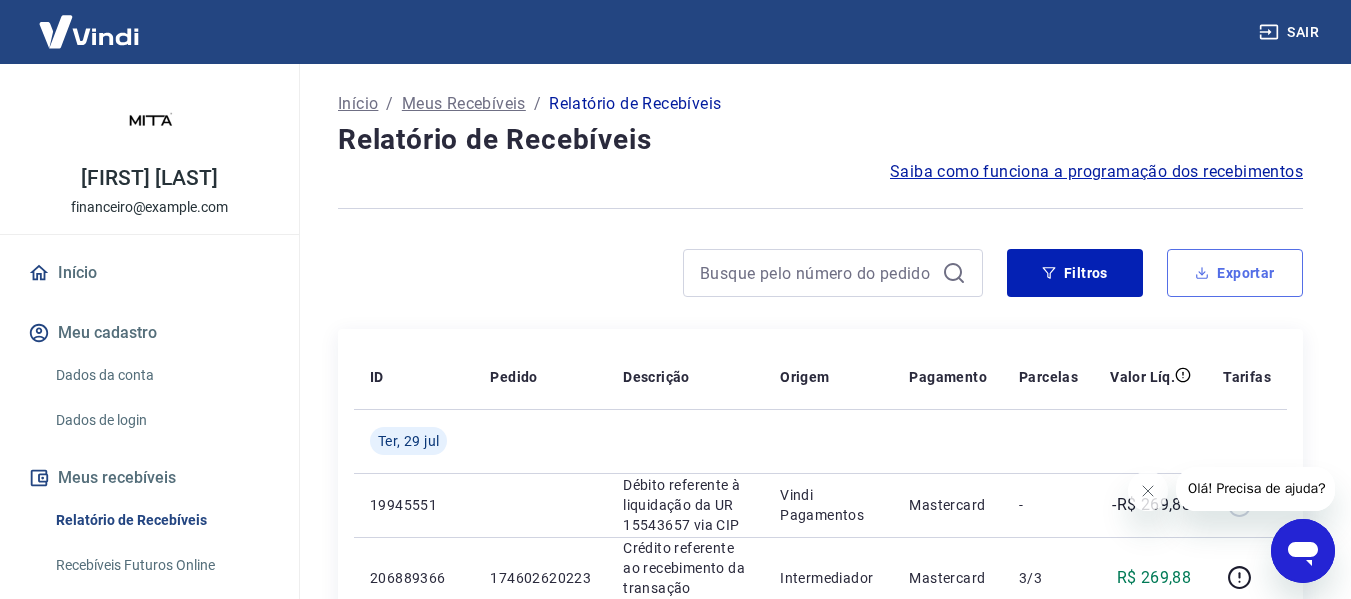 click on "Exportar" at bounding box center [1235, 273] 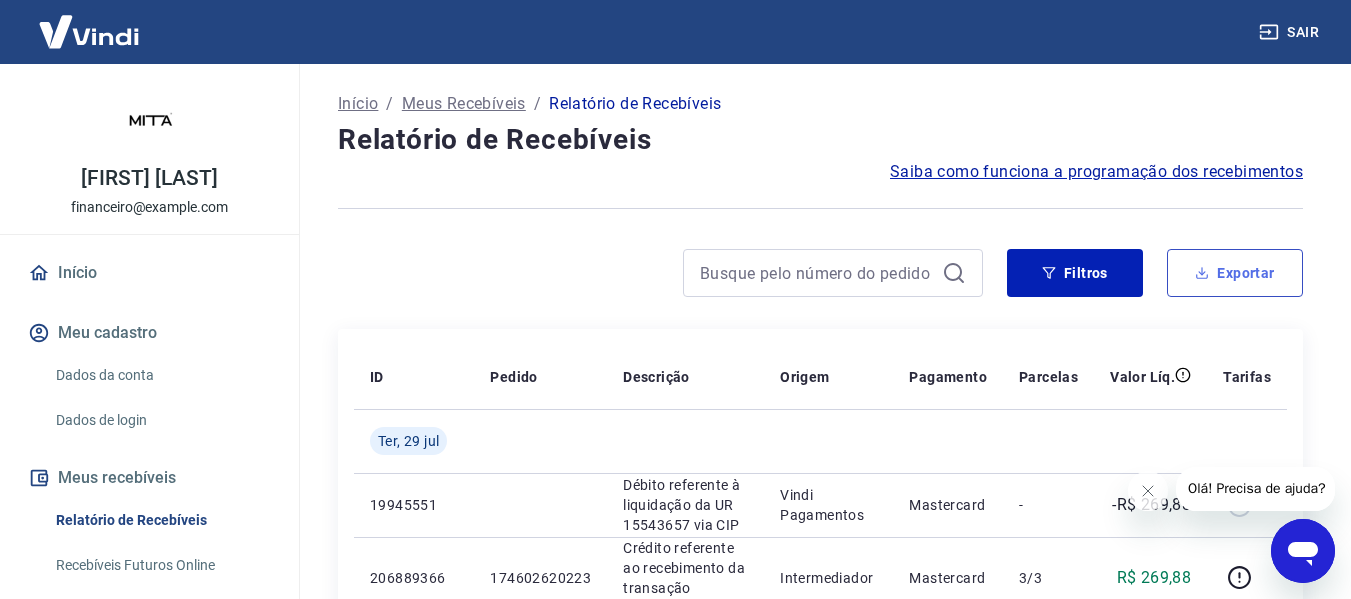 type on "01/11/2024" 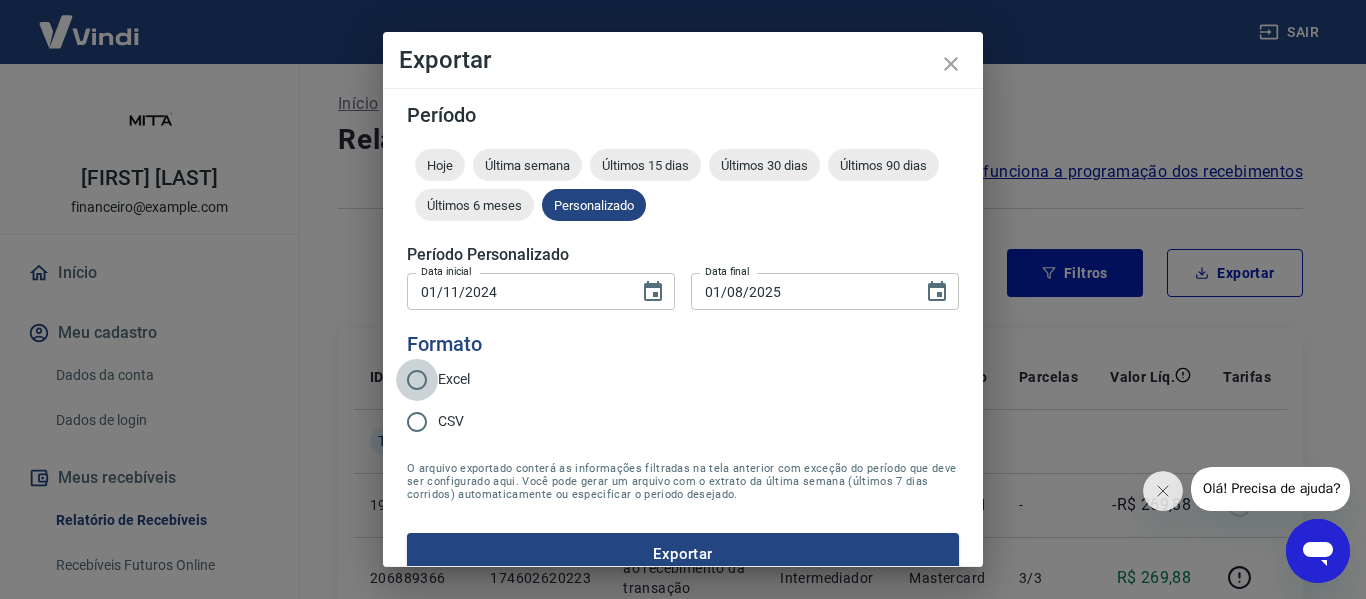 click on "Excel" at bounding box center [417, 380] 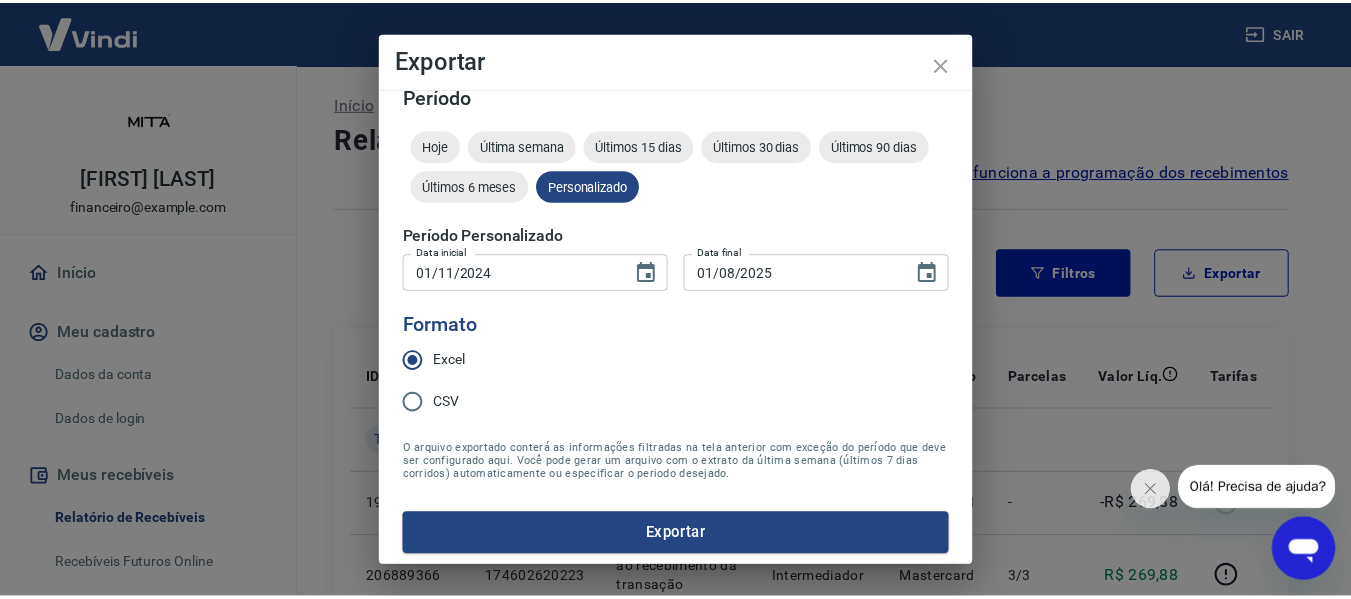 scroll, scrollTop: 25, scrollLeft: 0, axis: vertical 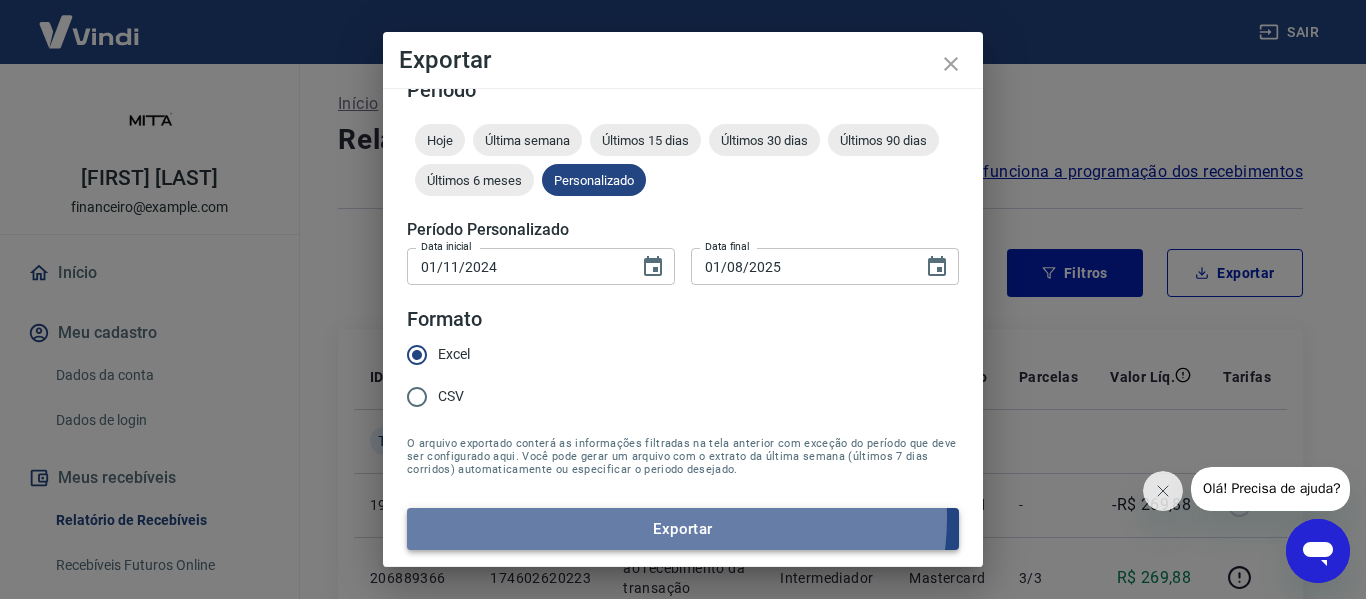 click on "Exportar" at bounding box center [683, 529] 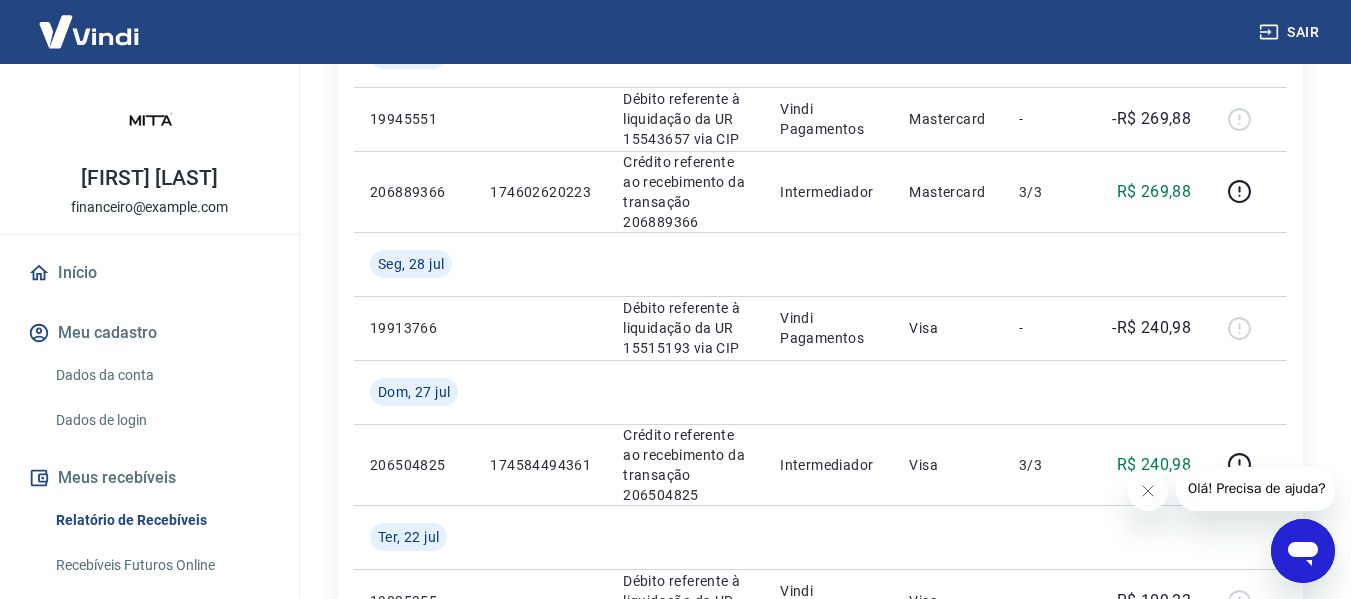 scroll, scrollTop: 100, scrollLeft: 0, axis: vertical 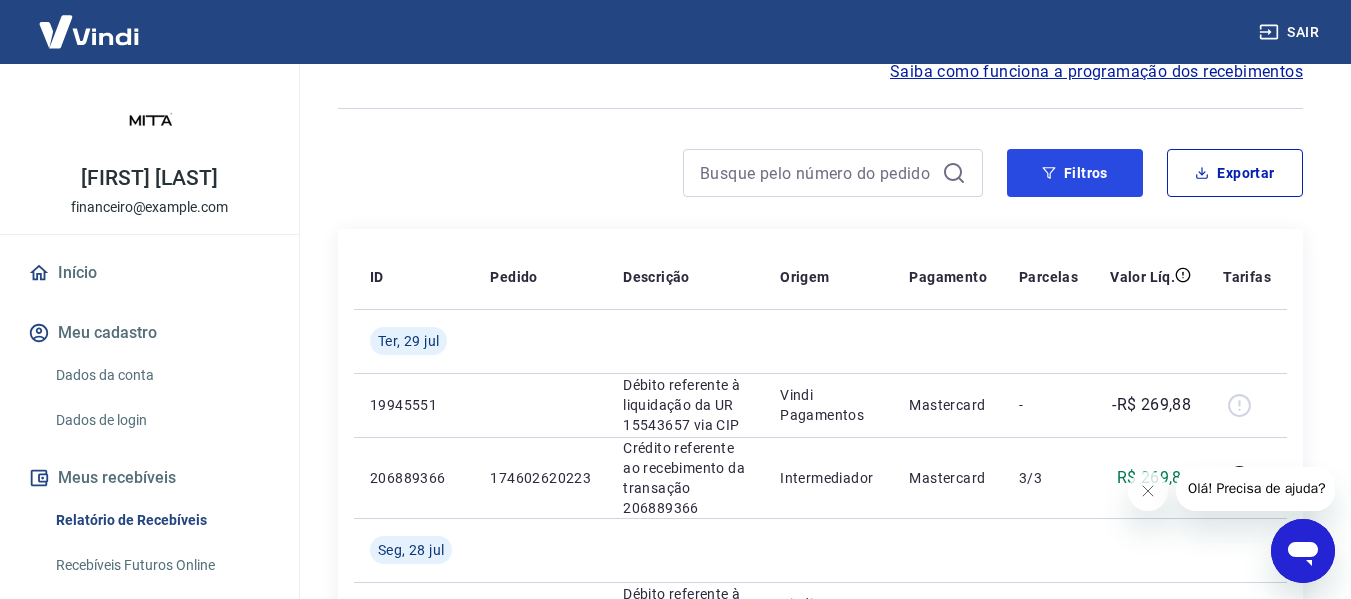 drag, startPoint x: 1107, startPoint y: 180, endPoint x: 1012, endPoint y: 131, distance: 106.89247 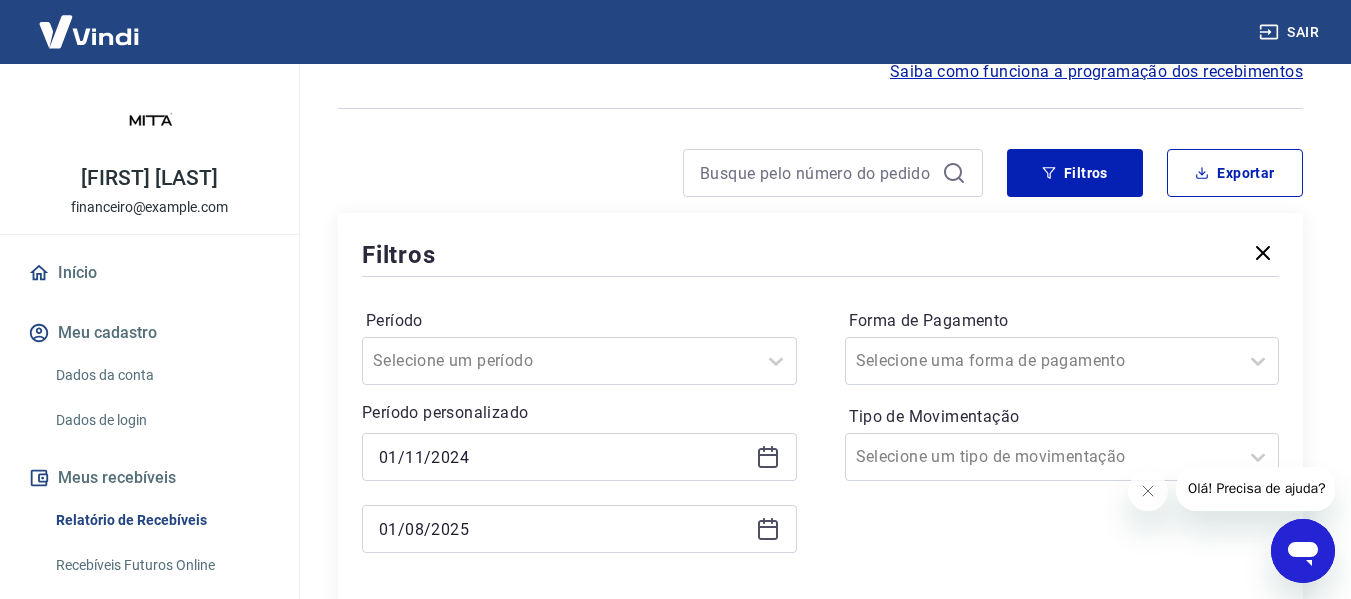 click 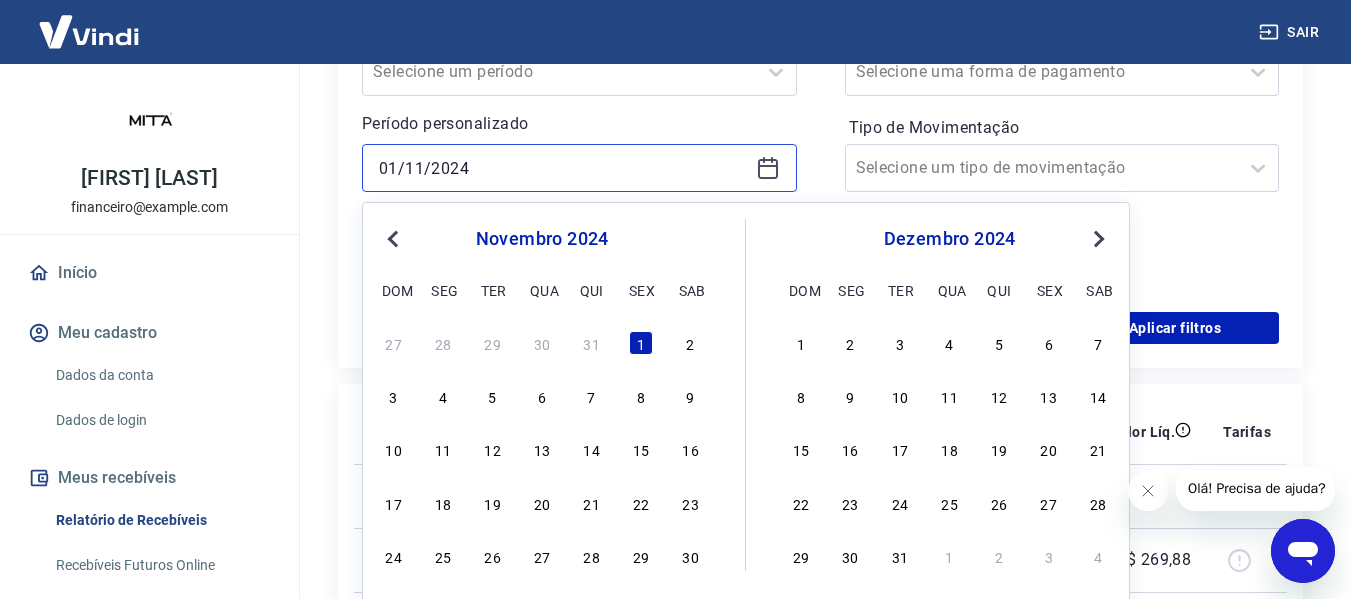 scroll, scrollTop: 400, scrollLeft: 0, axis: vertical 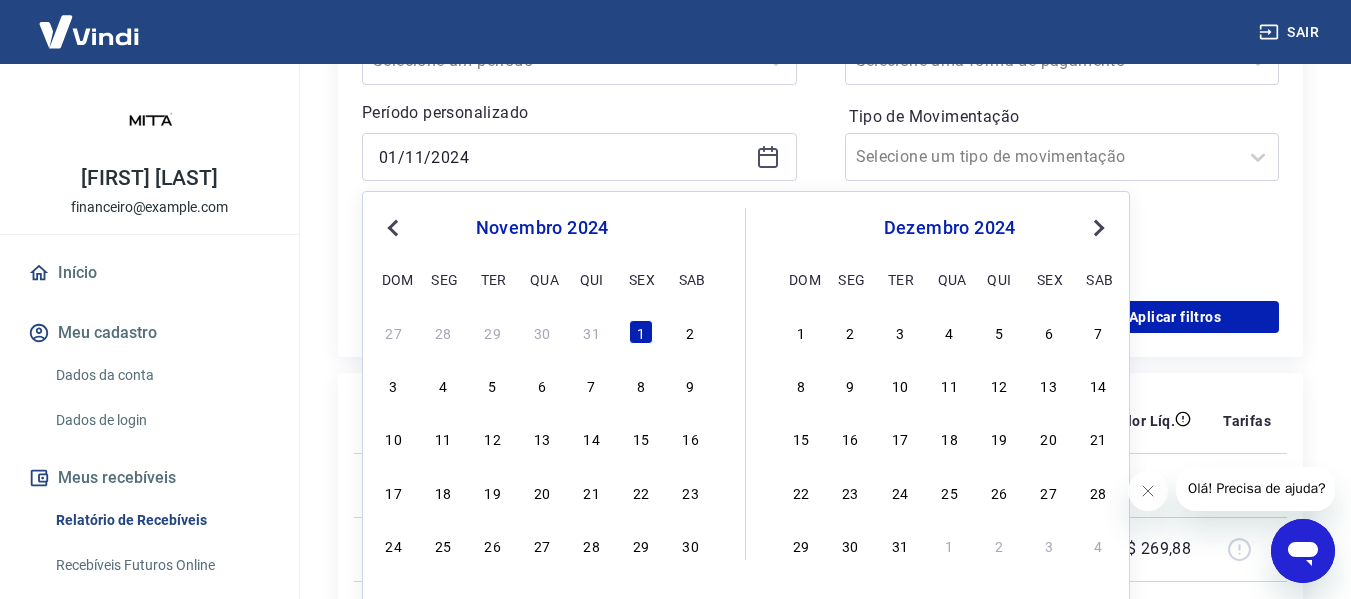 click on "Previous Month Next Month novembro 2024 dom seg ter qua qui sex sab 27 28 29 30 31 1 2 3 4 5 6 7 8 9 10 11 12 13 14 15 16 17 18 19 20 21 22 23 24 25 26 27 28 29 30 dezembro 2024 dom seg ter qua qui sex sab 1 2 3 4 5 6 7 8 9 10 11 12 13 14 15 16 17 18 19 20 21 22 23 24 25 26 27 28 29 30 31 1 2 3 4" at bounding box center (746, 403) 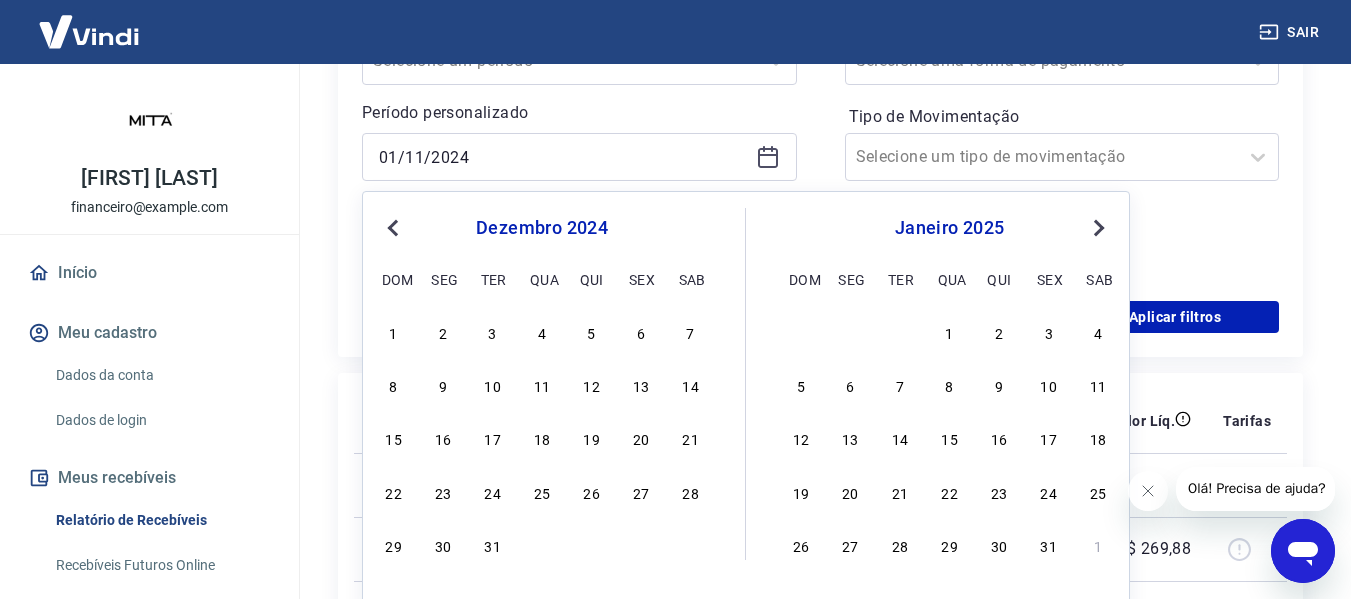 click on "Next Month" at bounding box center [1099, 228] 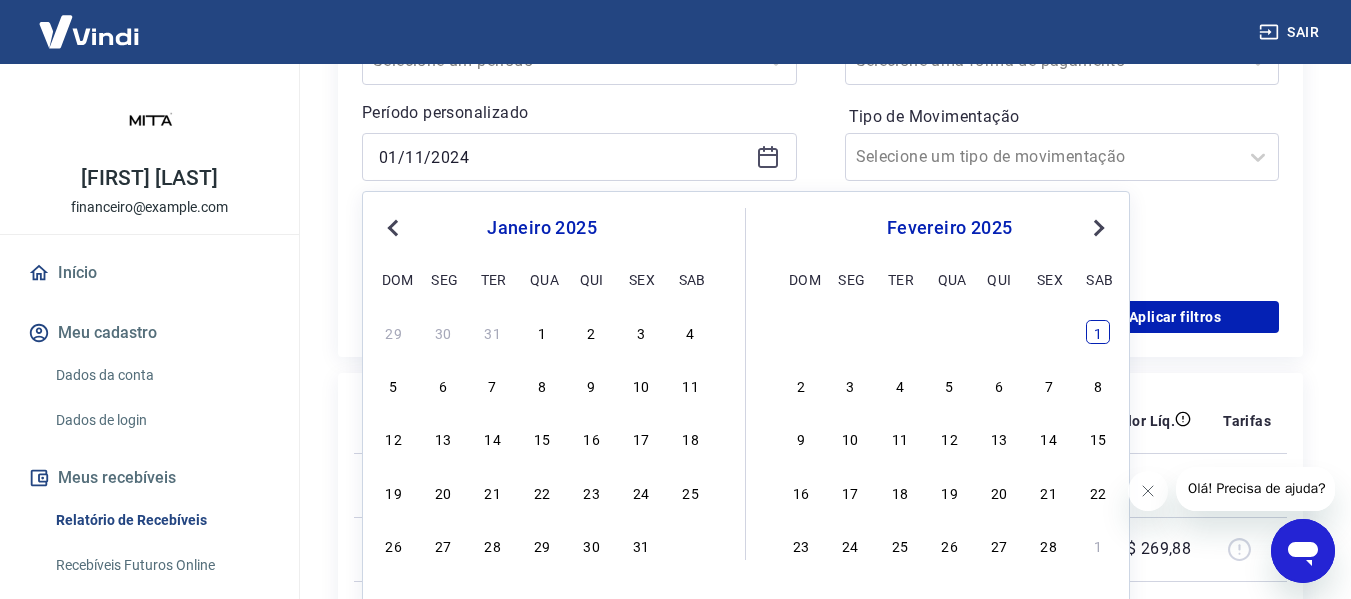 click on "1" at bounding box center [1098, 332] 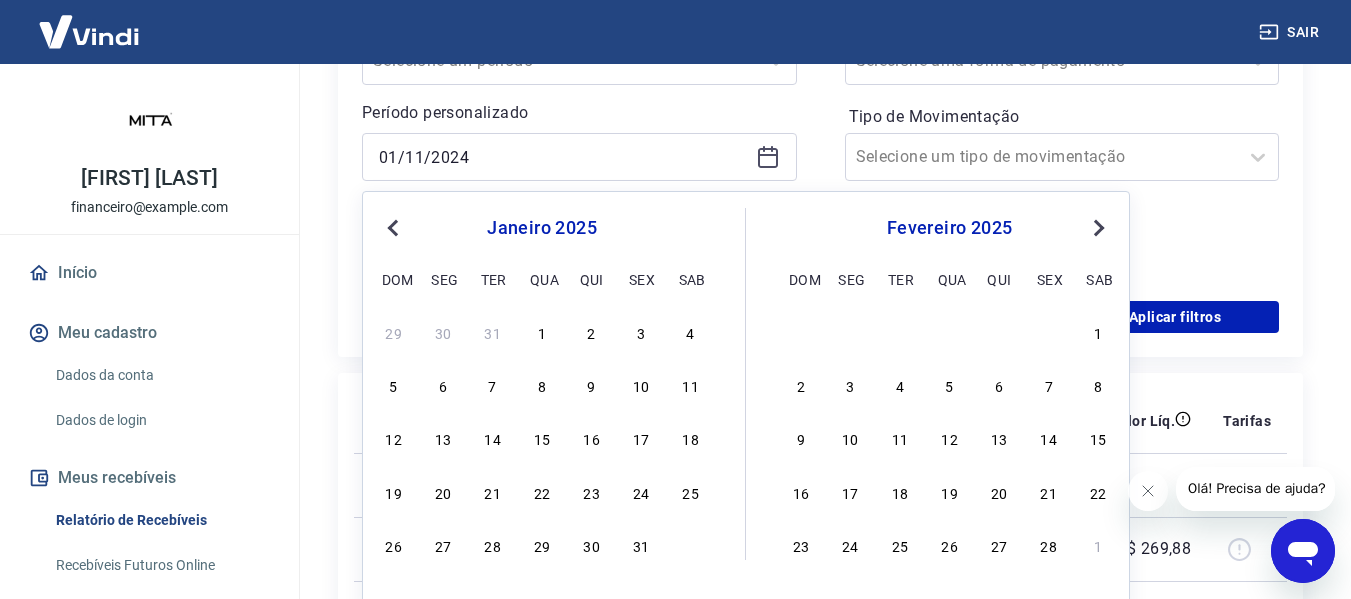 click on "Tipo de Movimentação" at bounding box center (1062, 117) 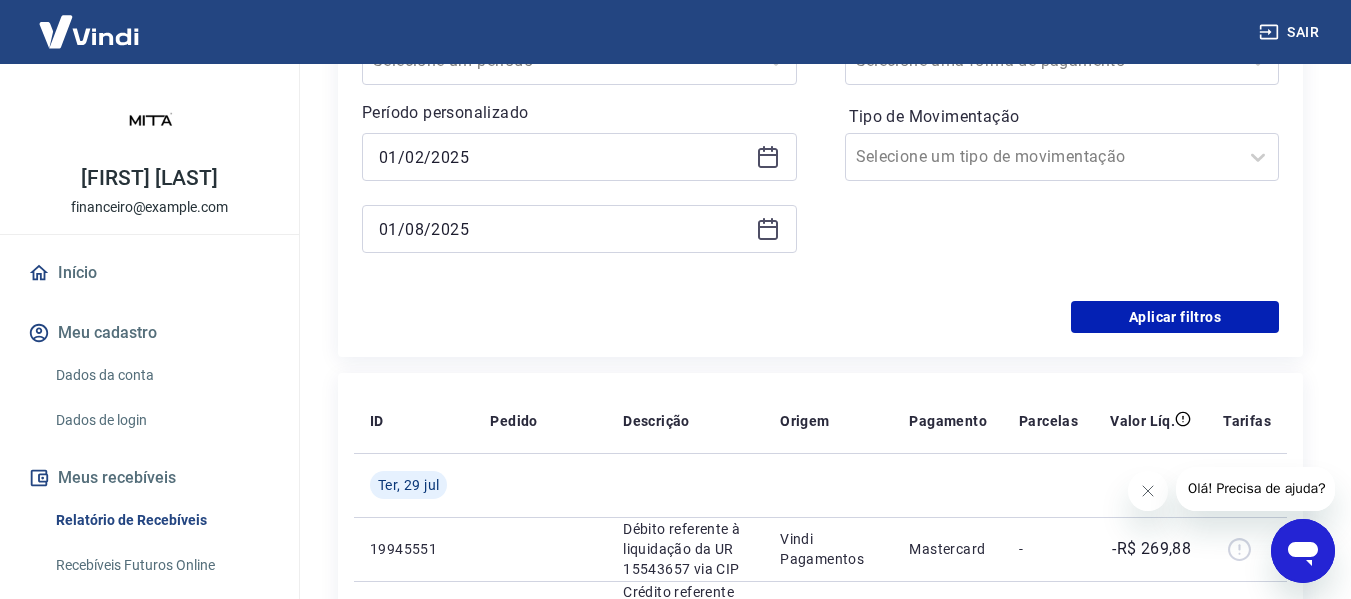type on "01/02/2025" 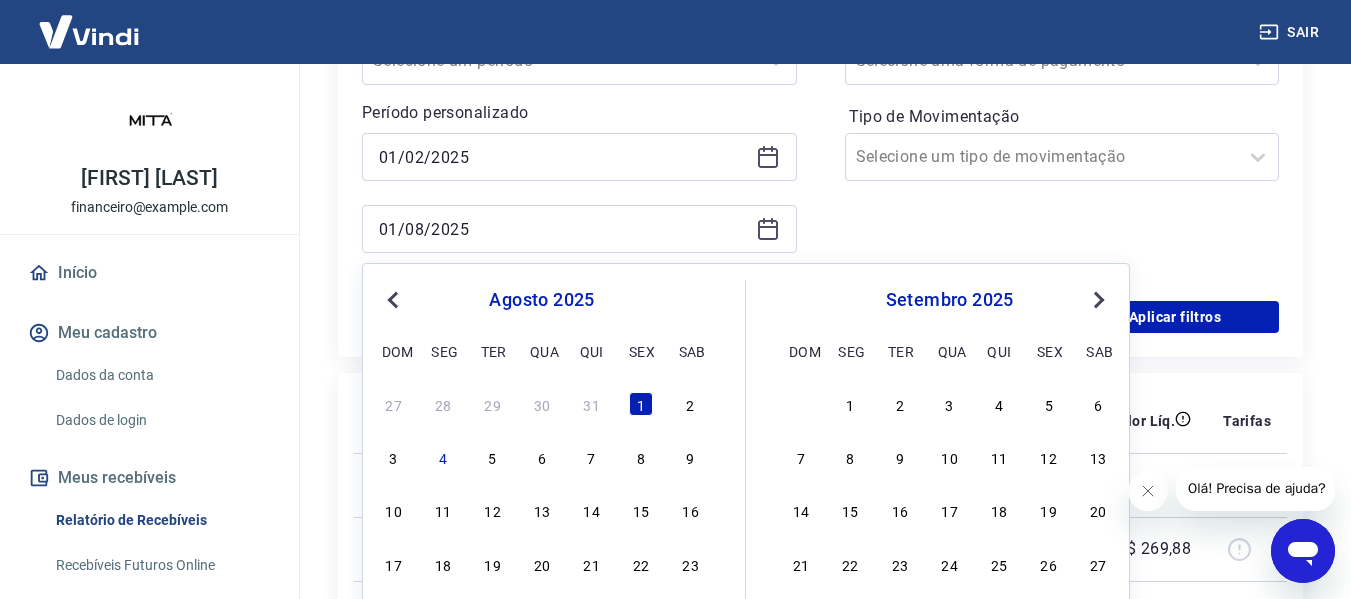 click on "Next Month" at bounding box center [1099, 300] 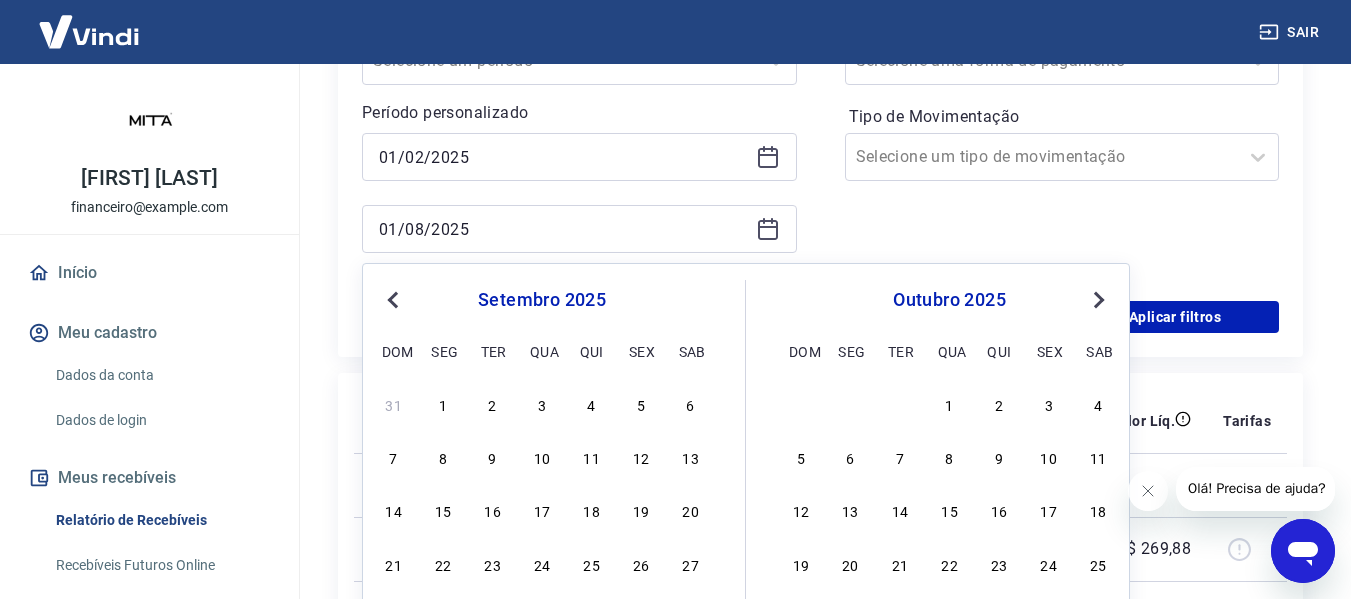 click on "Previous Month" at bounding box center (395, 299) 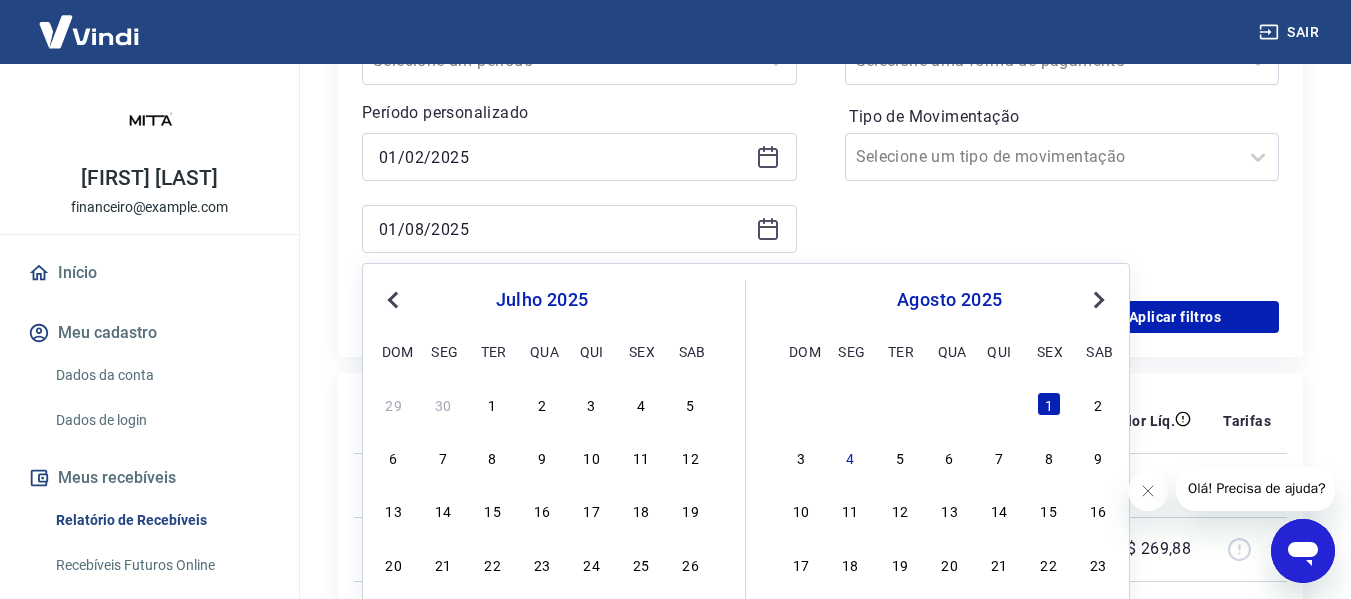 click on "Previous Month" at bounding box center (395, 299) 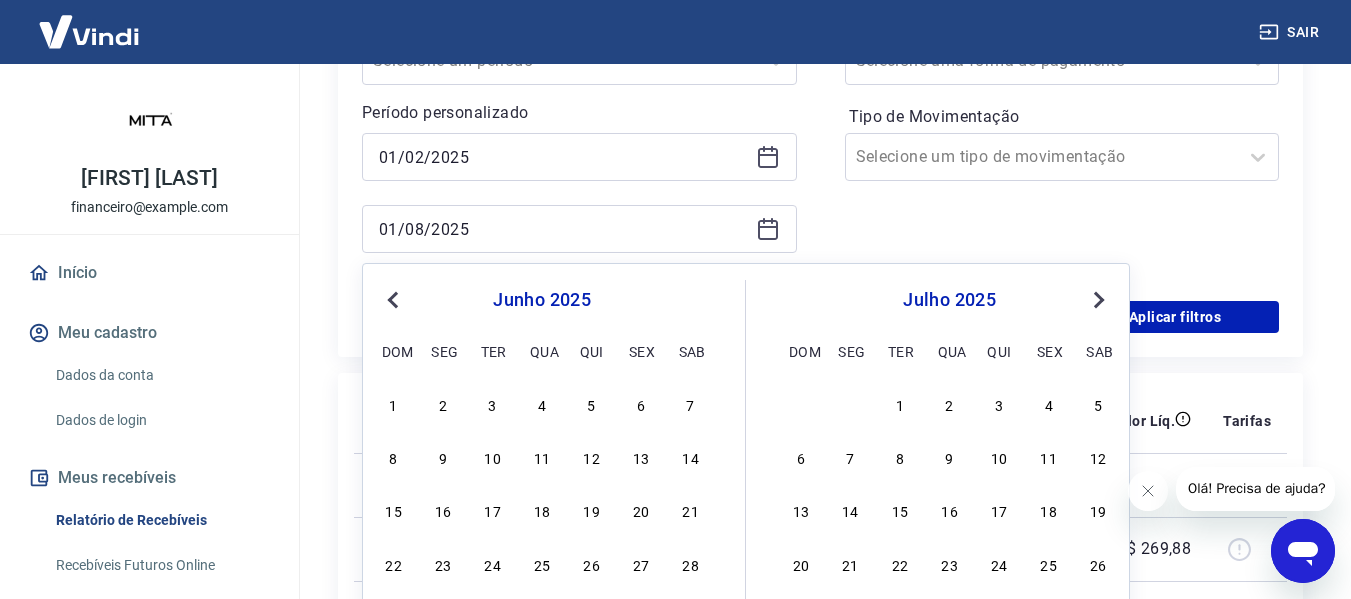 click on "Previous Month" at bounding box center (395, 299) 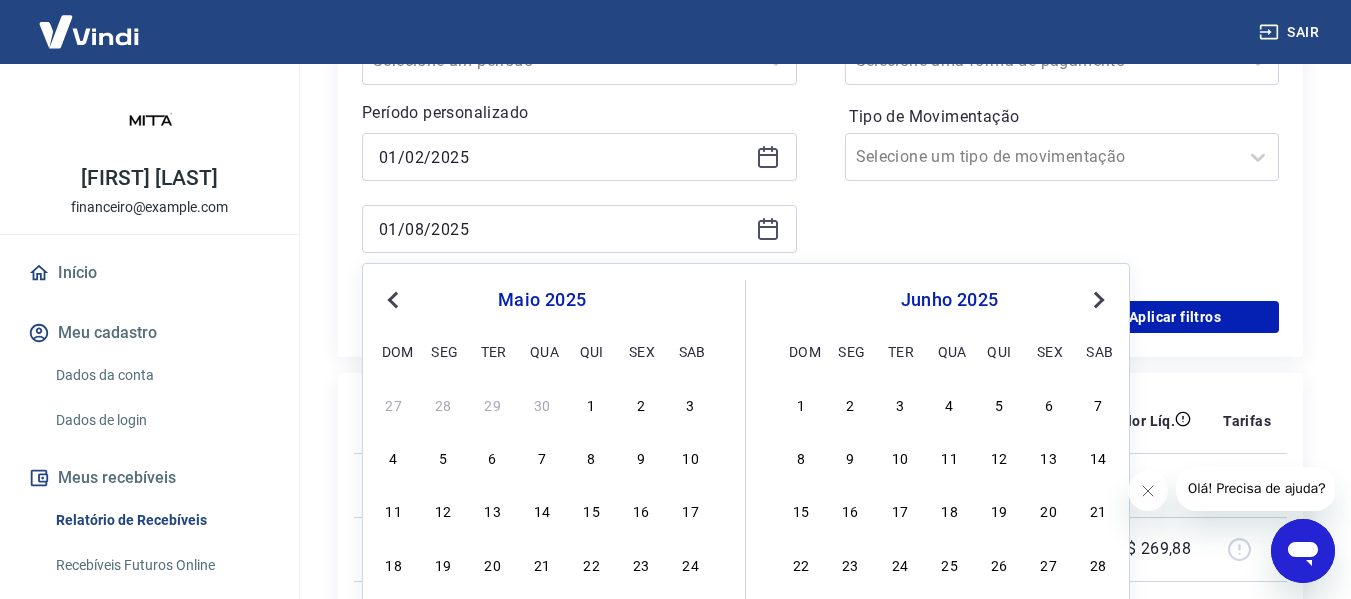 click on "Previous Month" at bounding box center [395, 299] 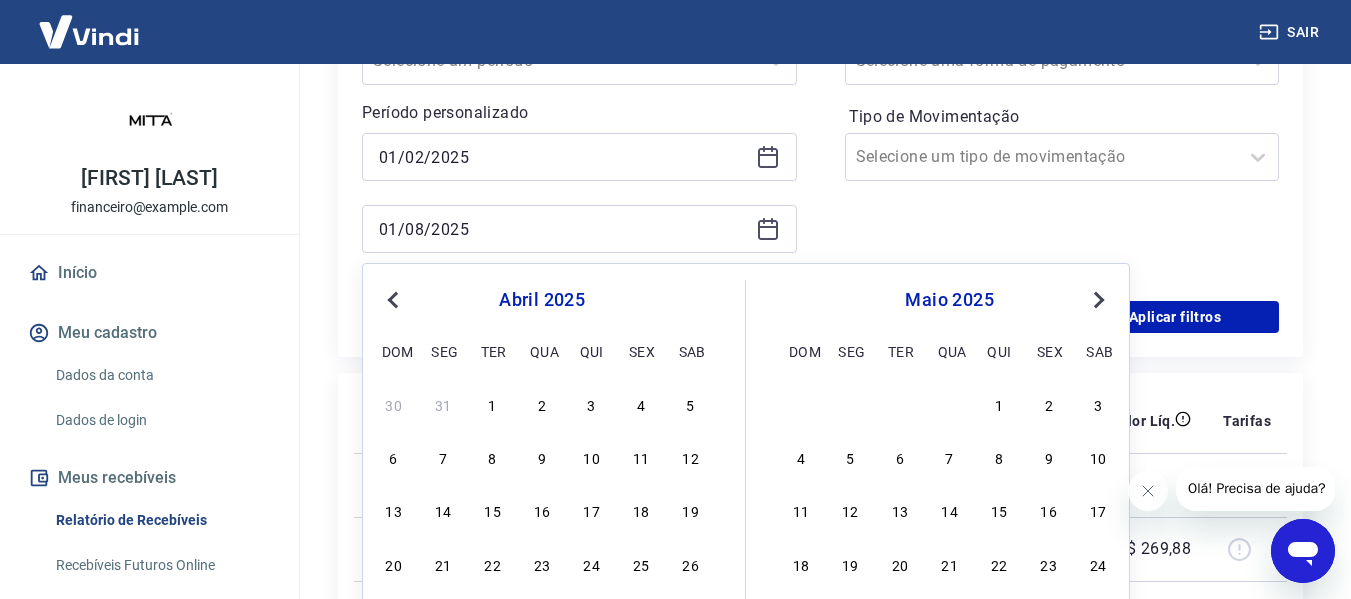 click on "Previous Month" at bounding box center (395, 299) 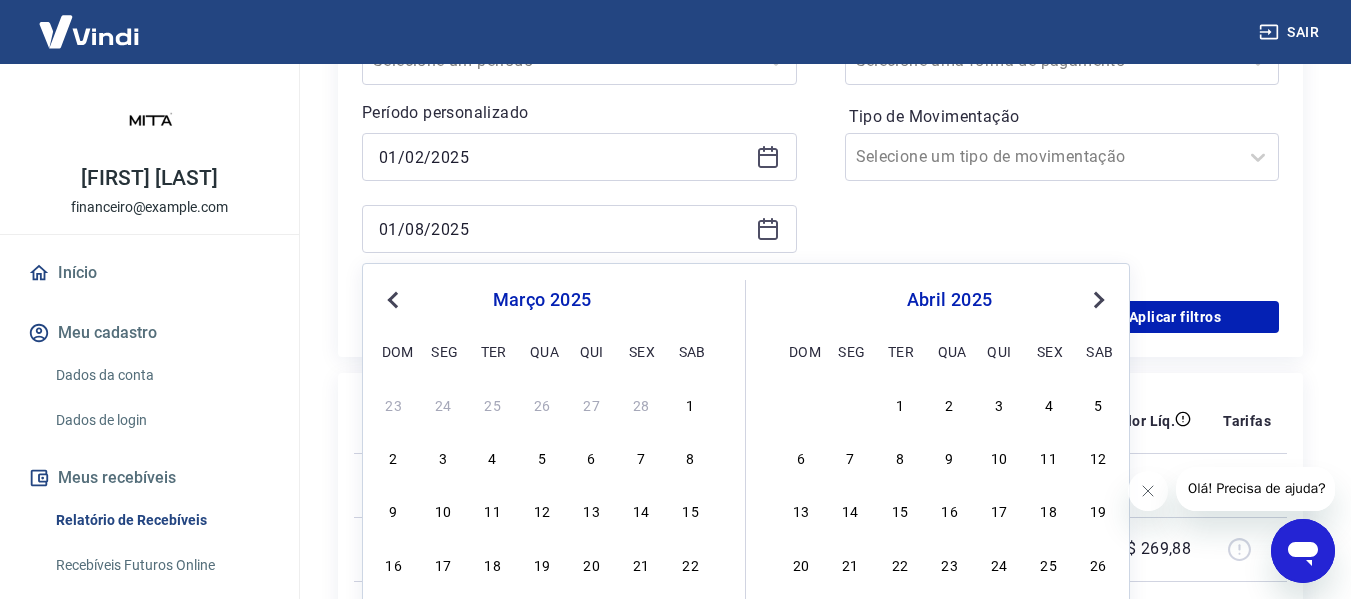 click on "Previous Month" at bounding box center [395, 299] 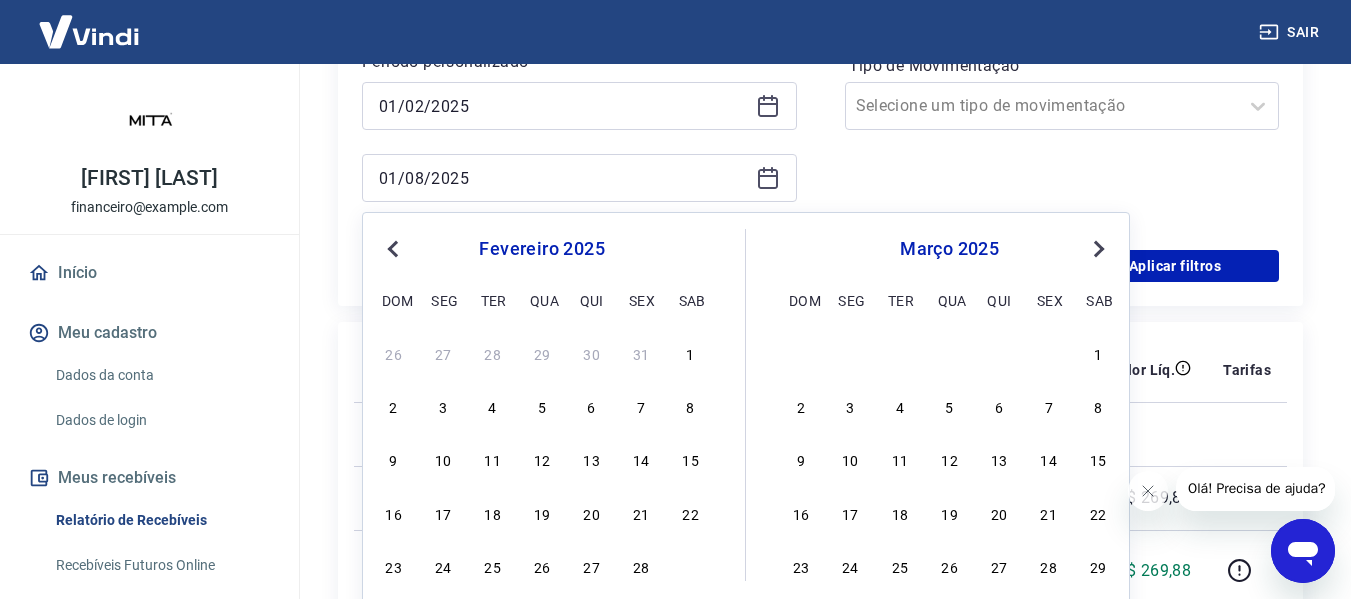 scroll, scrollTop: 500, scrollLeft: 0, axis: vertical 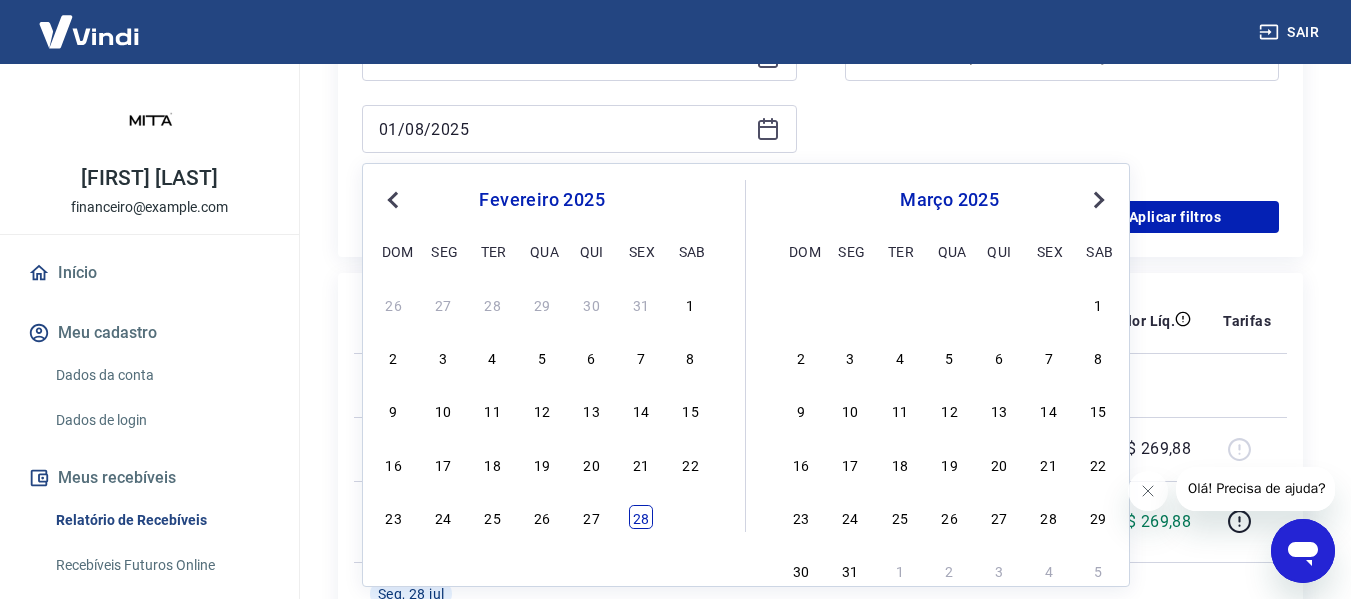 click on "28" at bounding box center [641, 517] 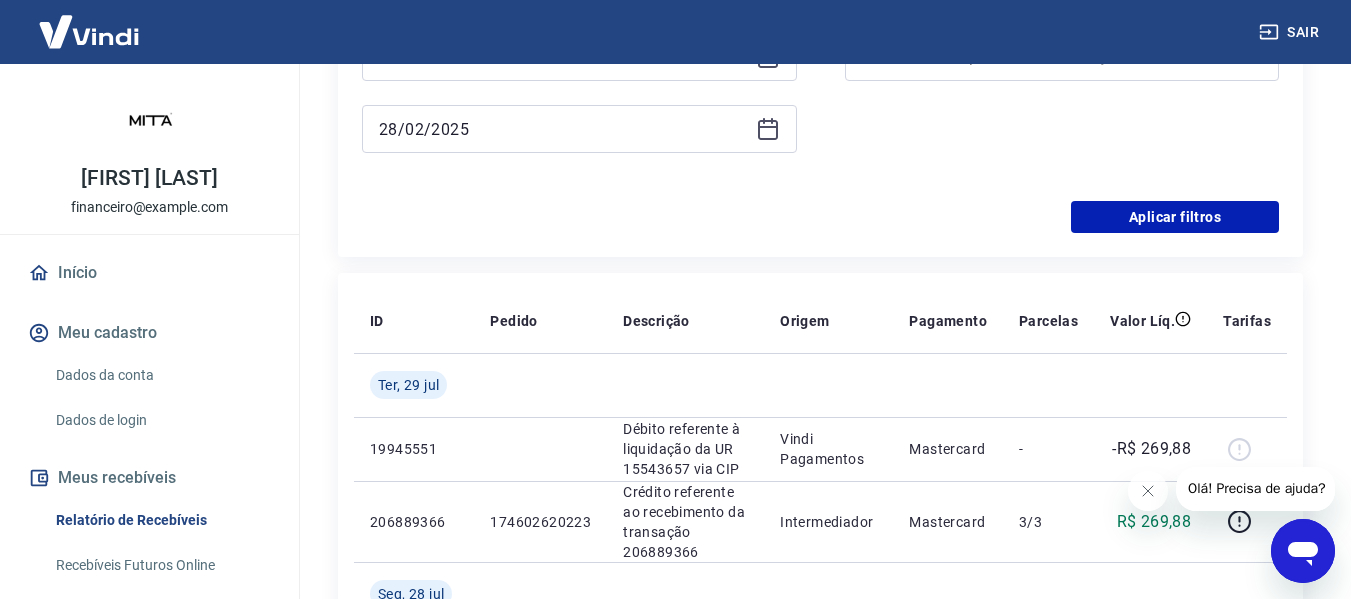 type on "28/02/2025" 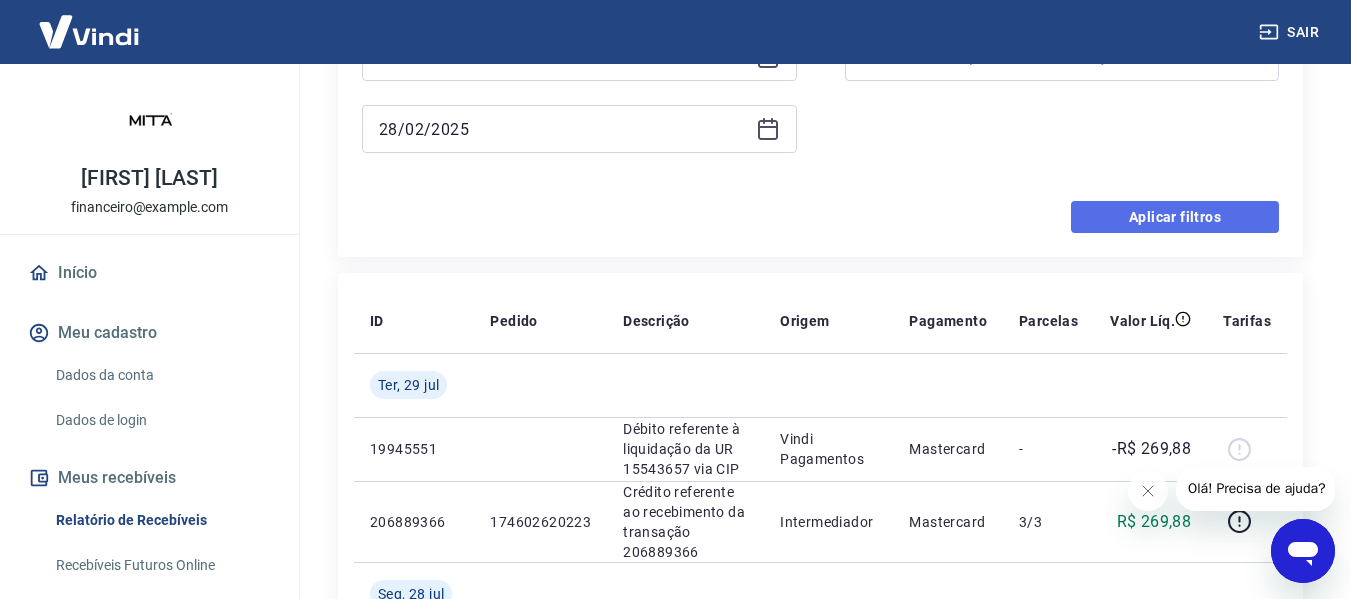 click on "Aplicar filtros" at bounding box center [1175, 217] 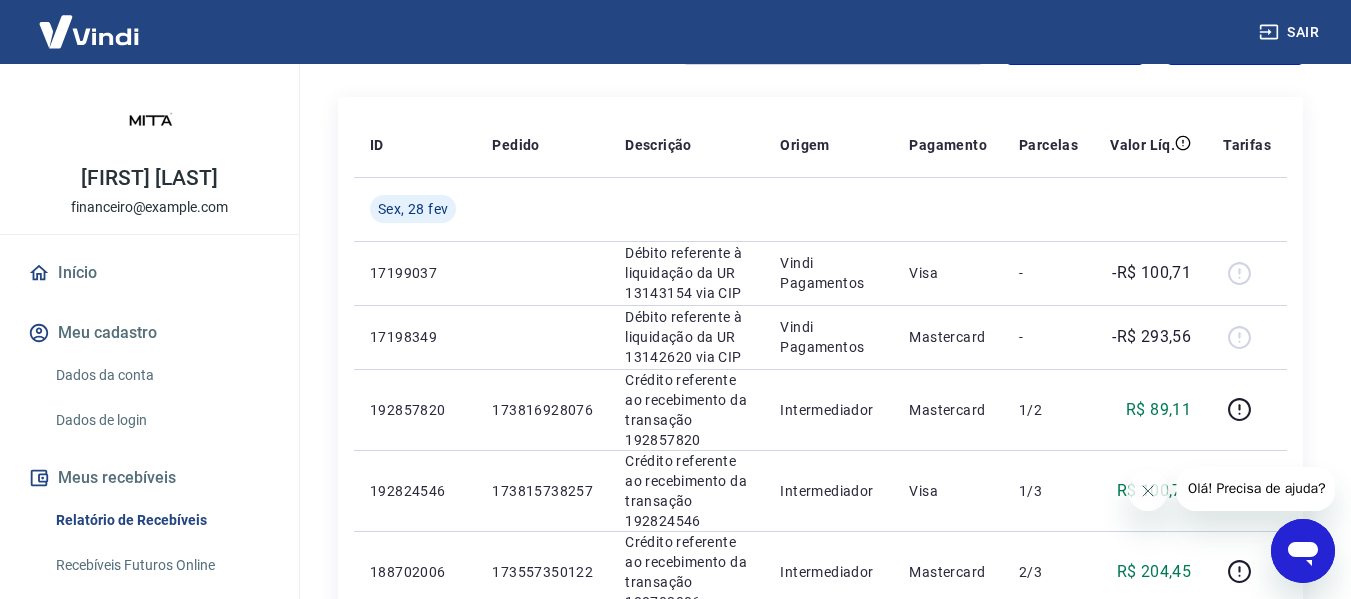 scroll, scrollTop: 0, scrollLeft: 0, axis: both 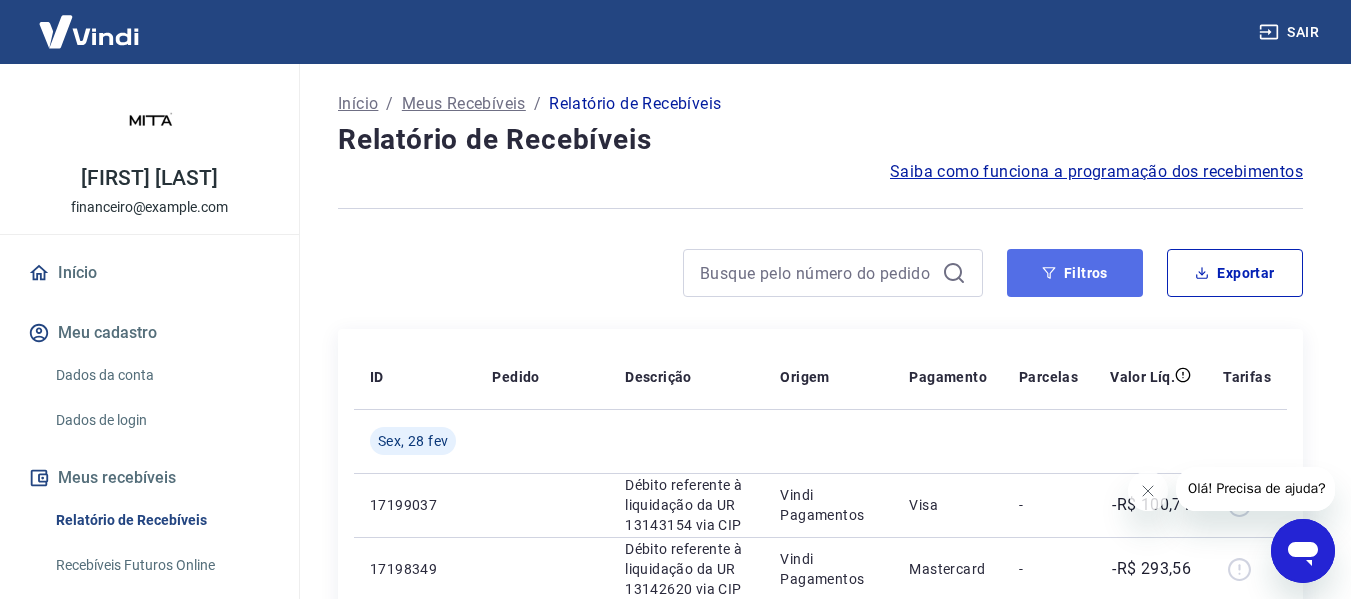 click on "Filtros" at bounding box center [1075, 273] 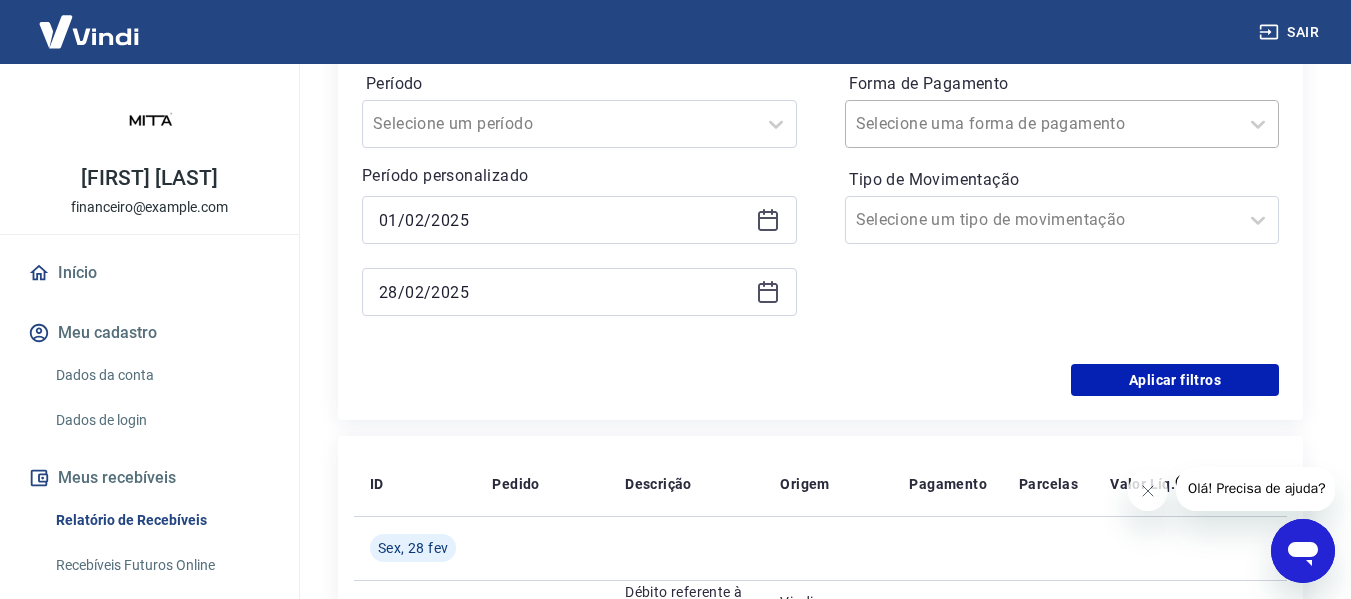 scroll, scrollTop: 400, scrollLeft: 0, axis: vertical 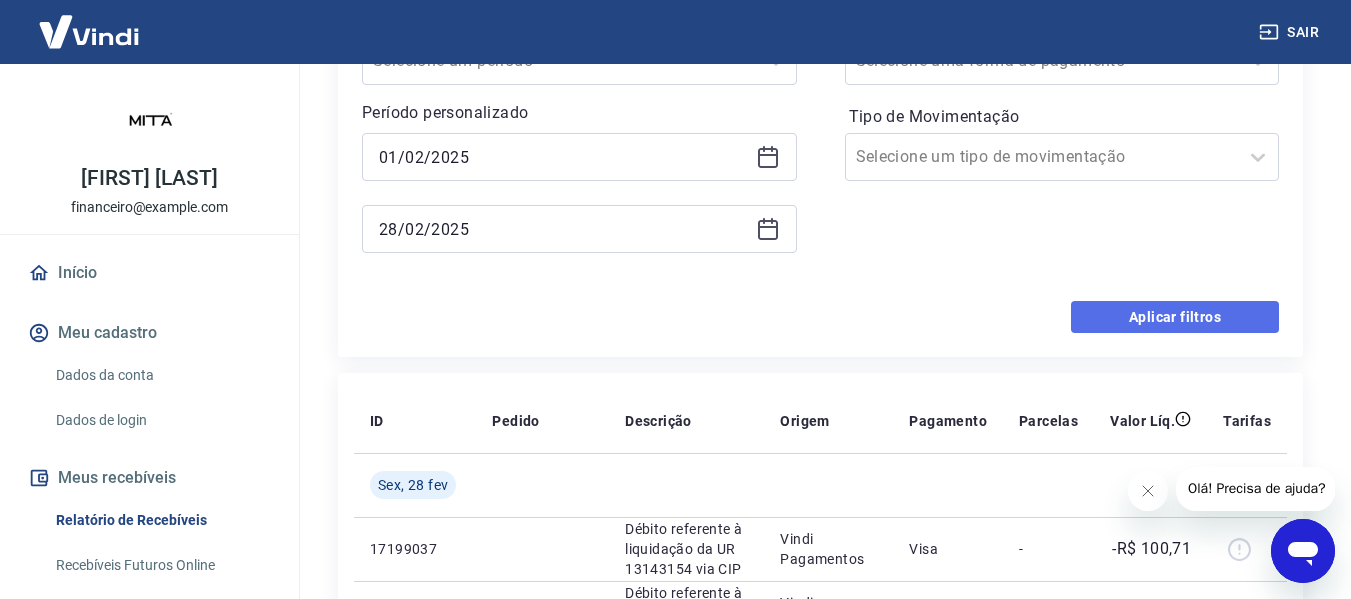 click on "Aplicar filtros" at bounding box center [1175, 317] 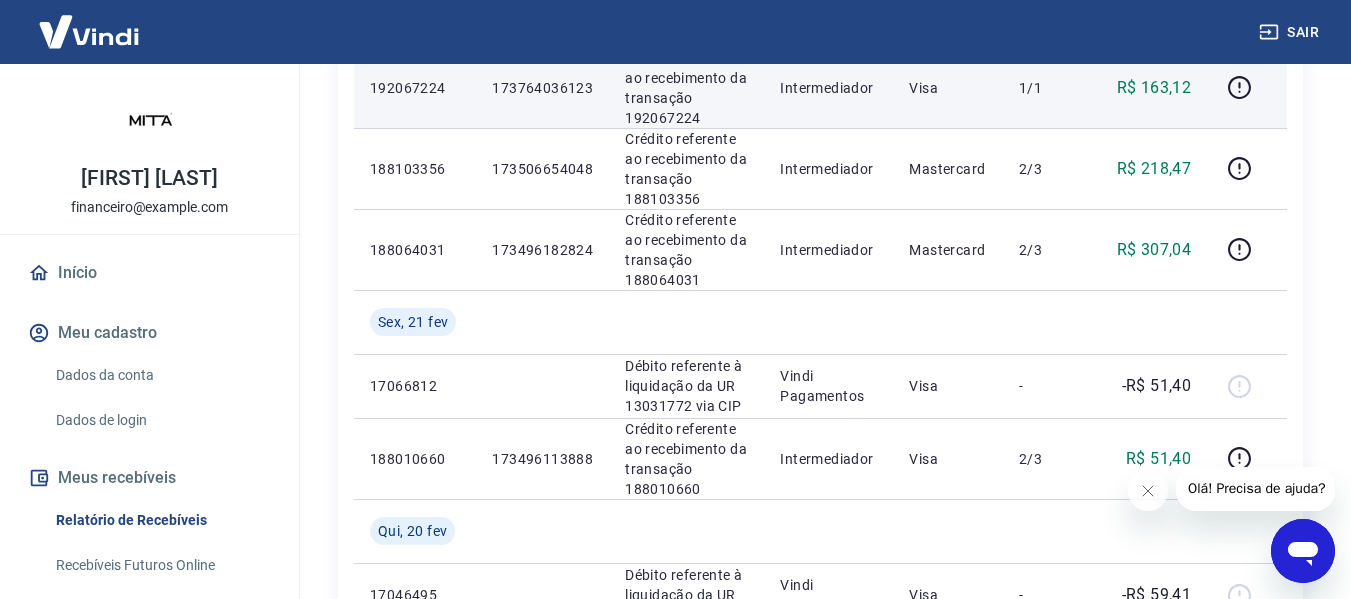 scroll, scrollTop: 1300, scrollLeft: 0, axis: vertical 